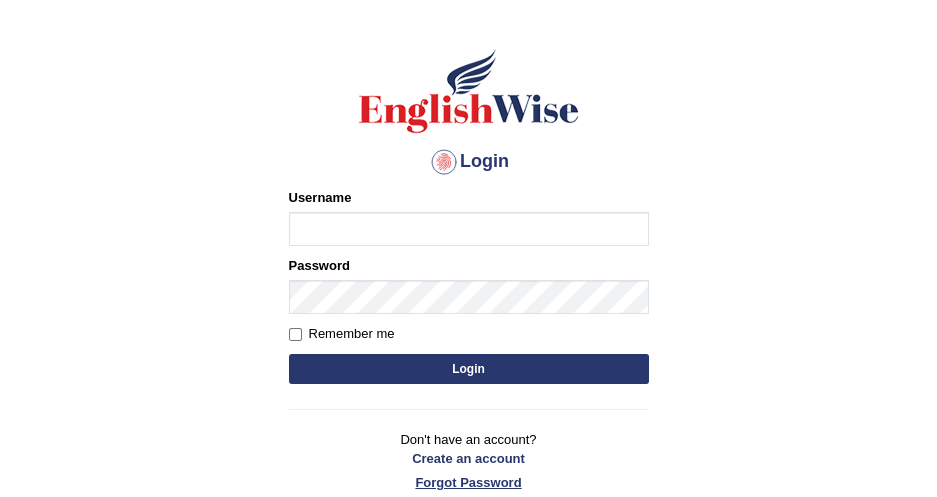 scroll, scrollTop: 0, scrollLeft: 0, axis: both 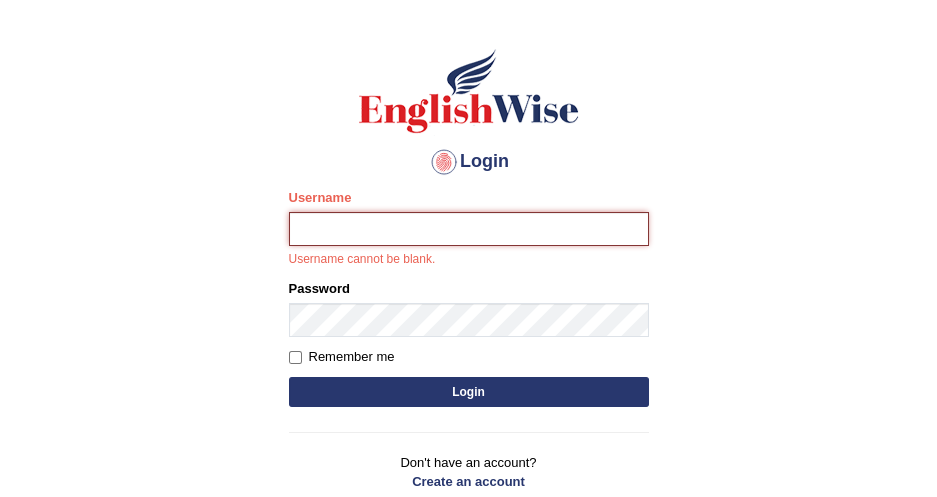 type on "DishaEw" 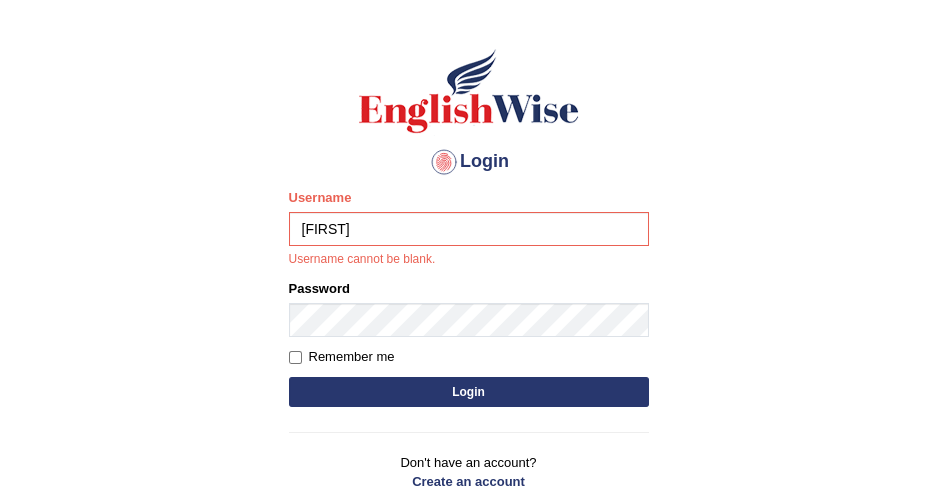 click on "Password" at bounding box center [469, 308] 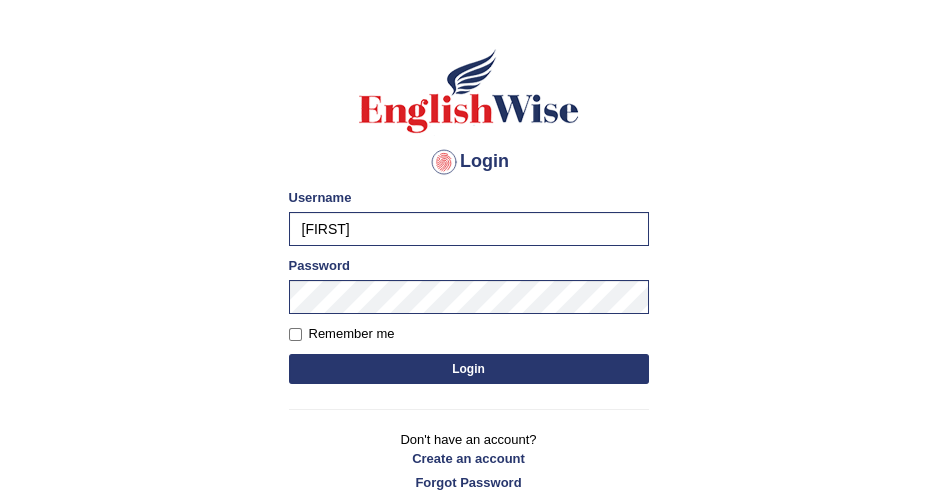click on "Login" at bounding box center [469, 369] 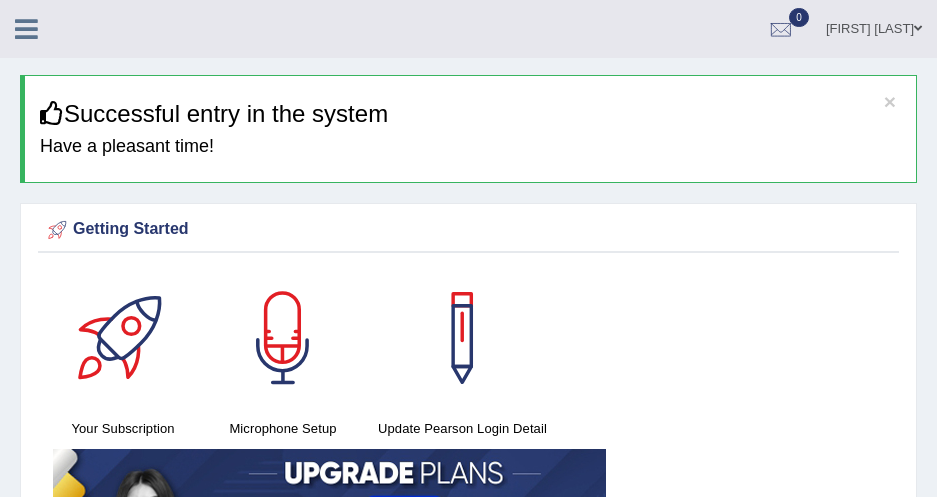 scroll, scrollTop: 0, scrollLeft: 0, axis: both 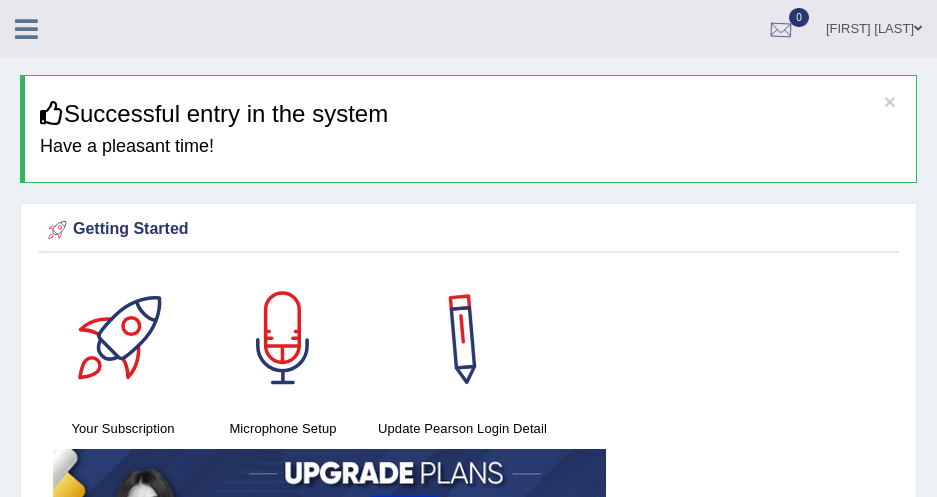 click on "Disha Vij" at bounding box center (874, 26) 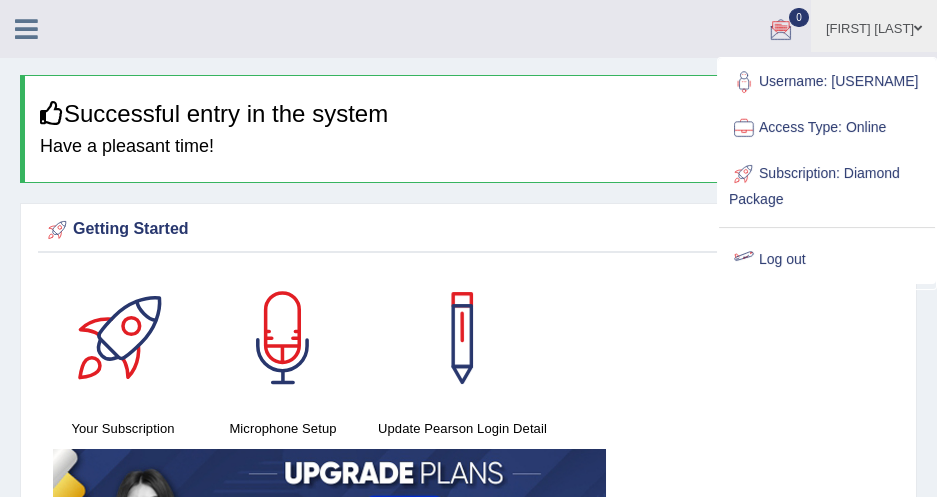 click on "Disha Vij
Toggle navigation
Username: DishaEw
Access Type: Online
Subscription: Diamond Package
Log out
0
See All Alerts" at bounding box center (609, 28) 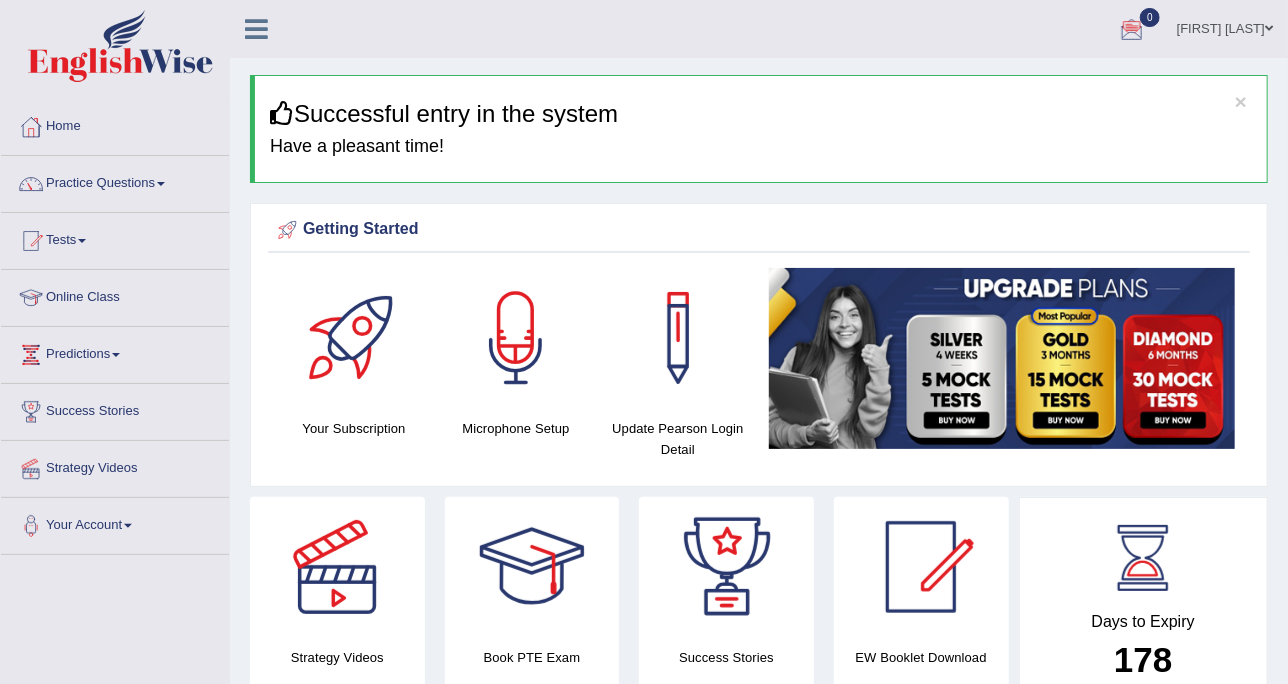 drag, startPoint x: 895, startPoint y: 1, endPoint x: 731, endPoint y: 39, distance: 168.34488 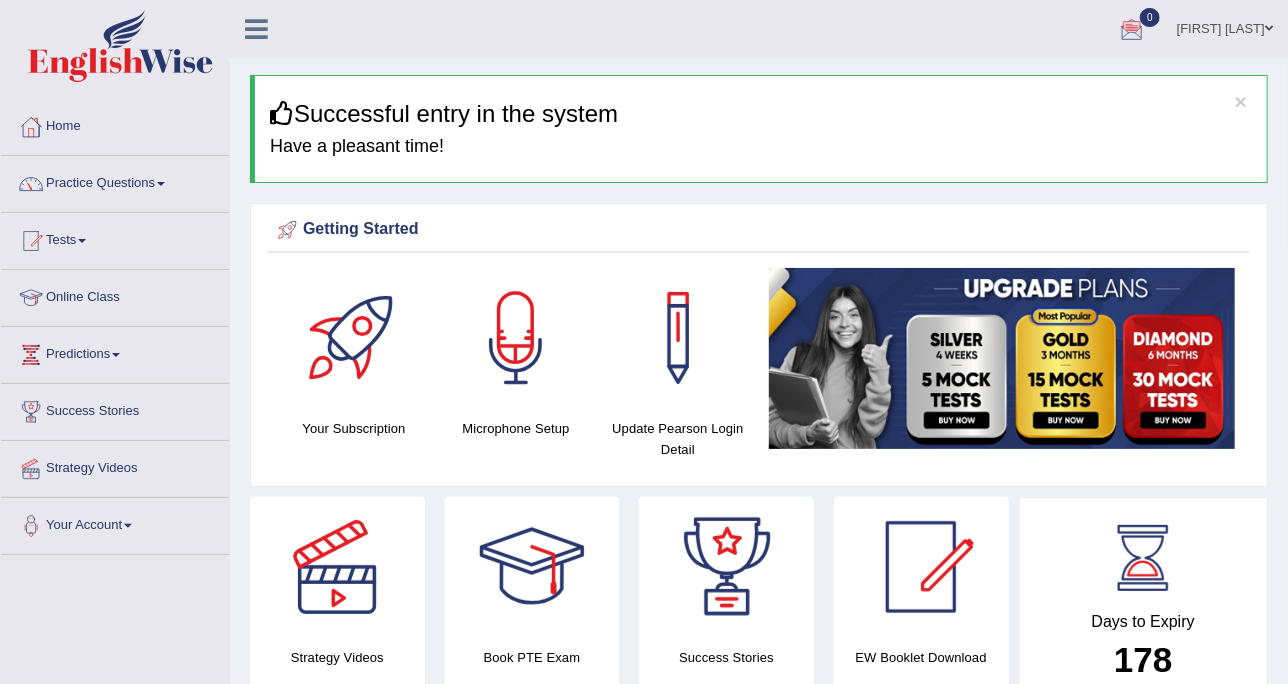 click on "Disha Vij" at bounding box center (1225, 26) 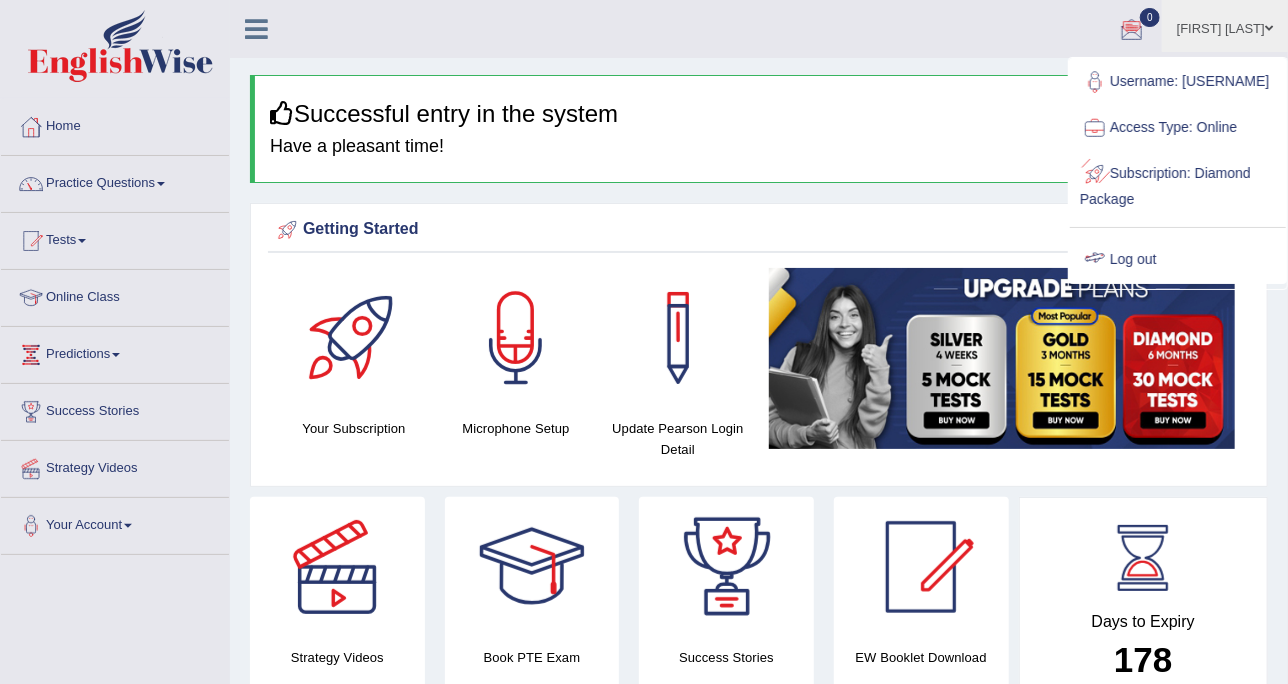 click on "Log out" at bounding box center [1178, 260] 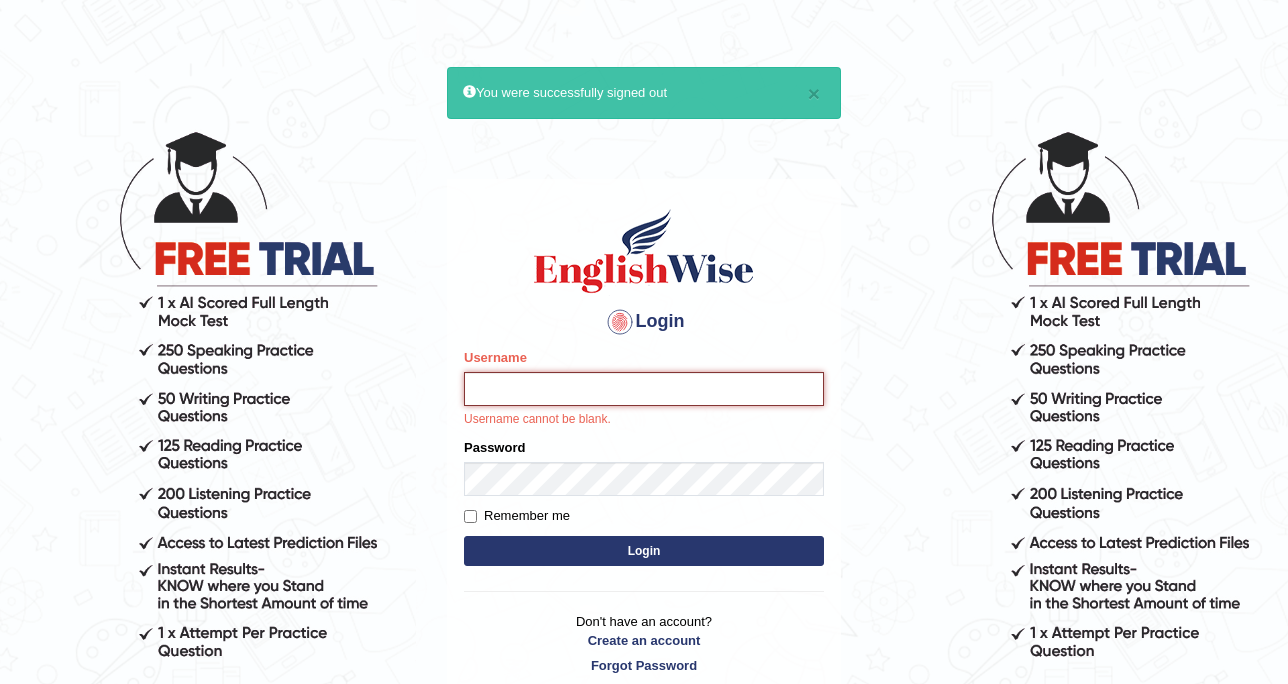 scroll, scrollTop: 0, scrollLeft: 0, axis: both 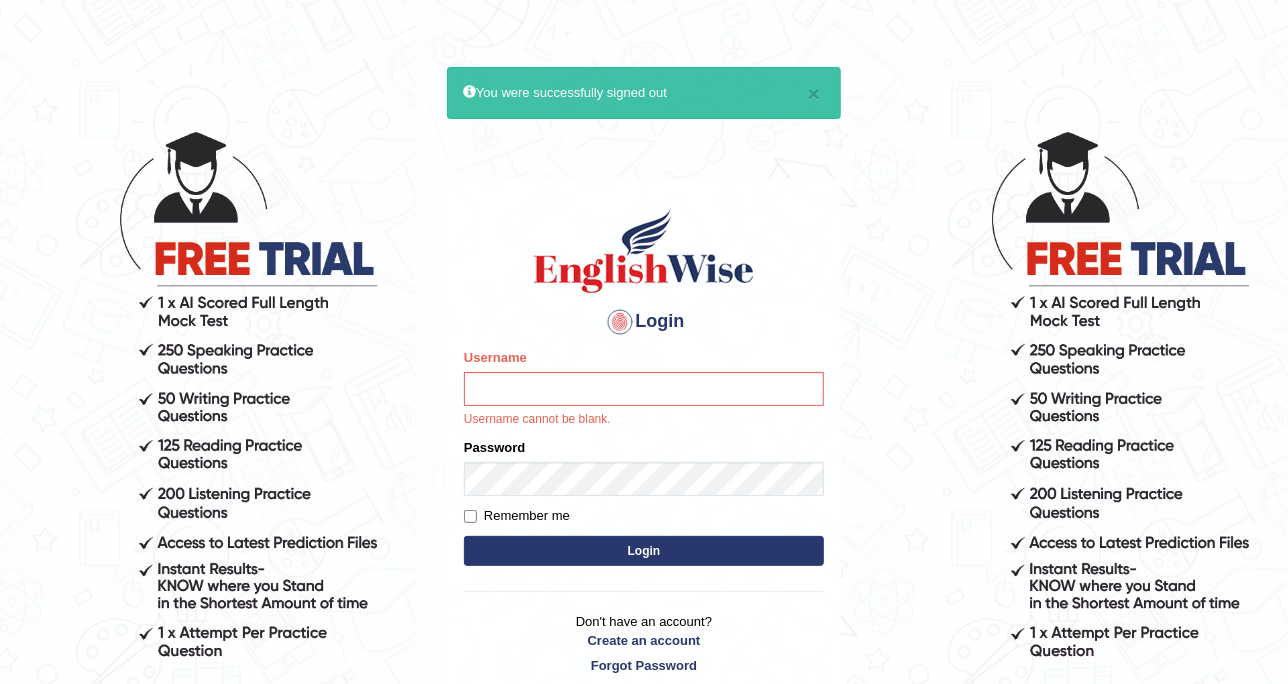 click on "Username" at bounding box center (644, 389) 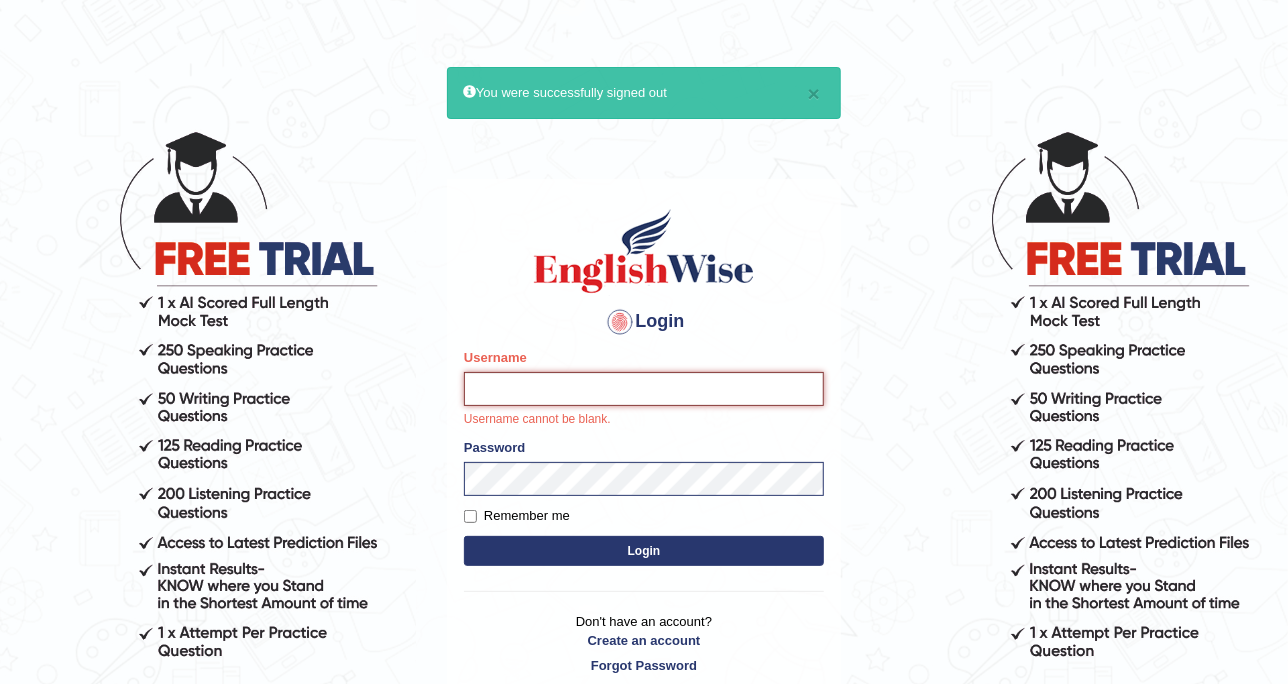click on "Username" at bounding box center (644, 389) 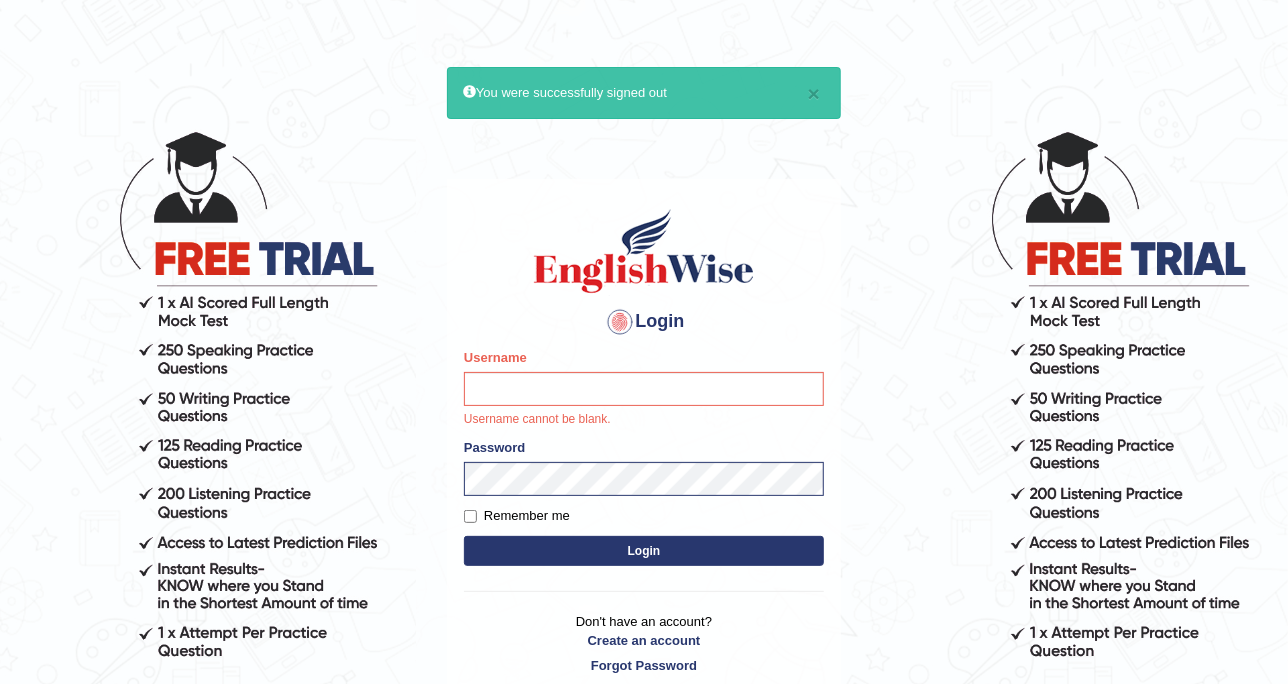 click on "Login" at bounding box center (644, 322) 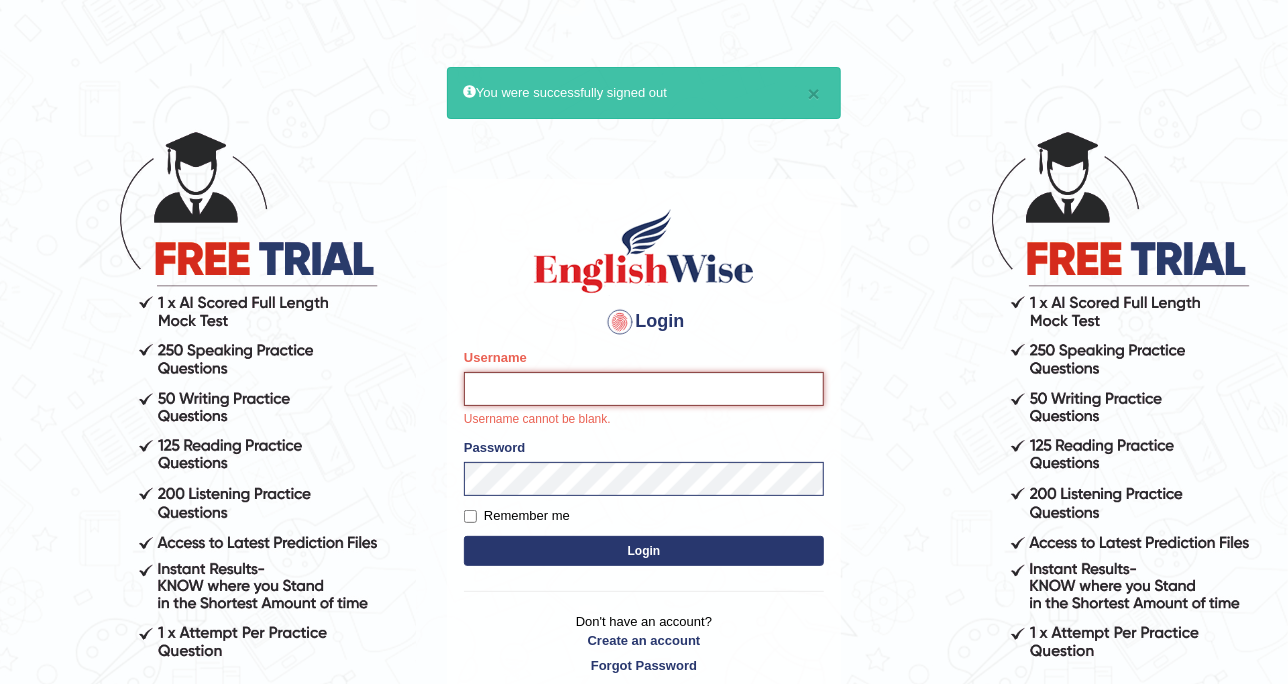click on "Username" at bounding box center (644, 389) 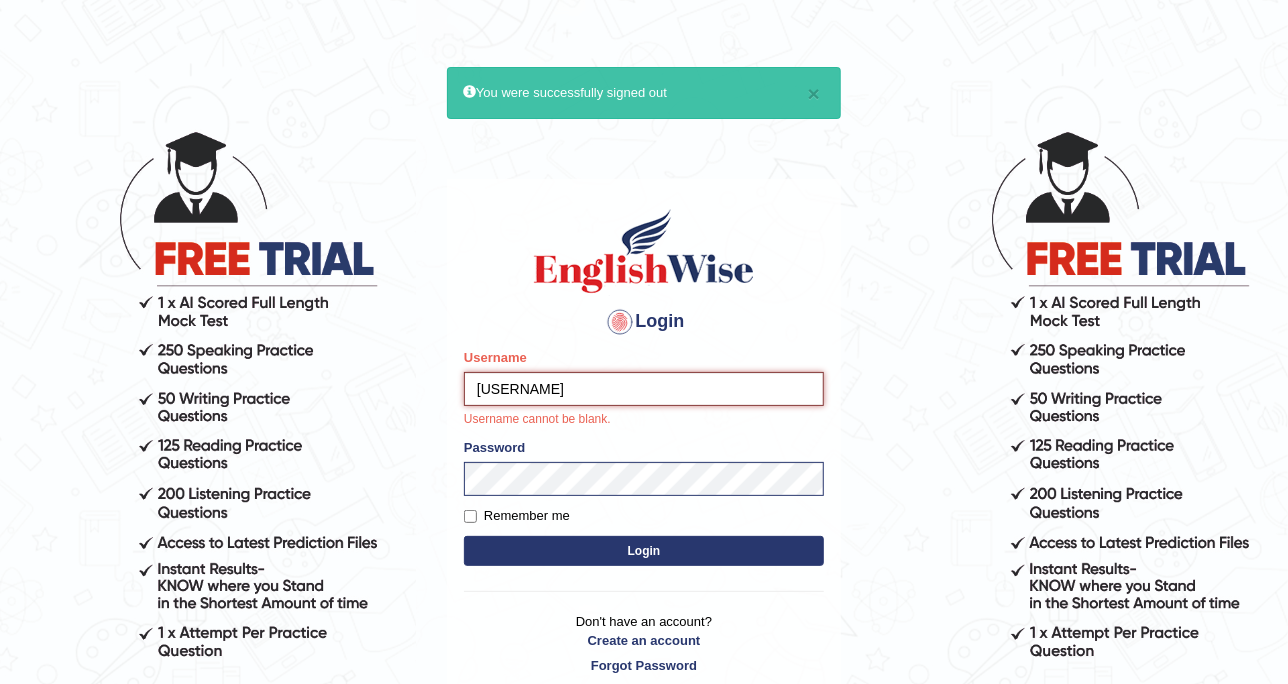 type on "paragsoni82" 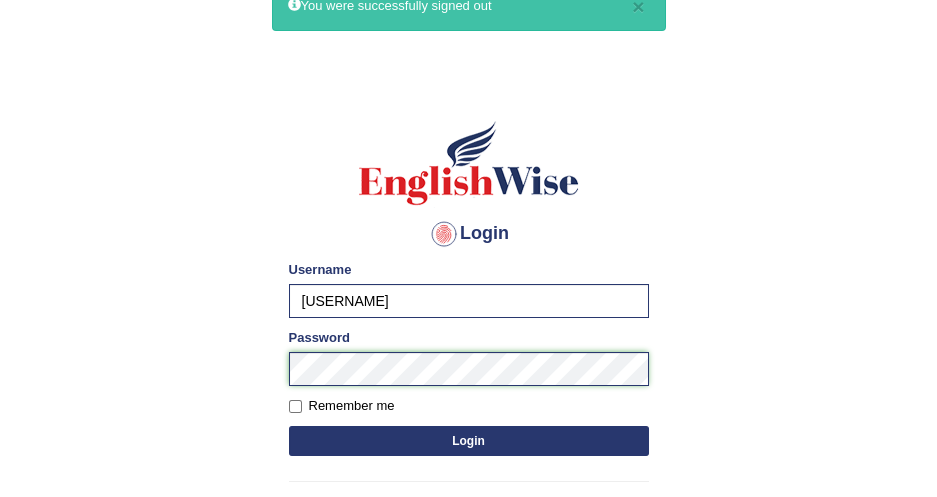 scroll, scrollTop: 181, scrollLeft: 0, axis: vertical 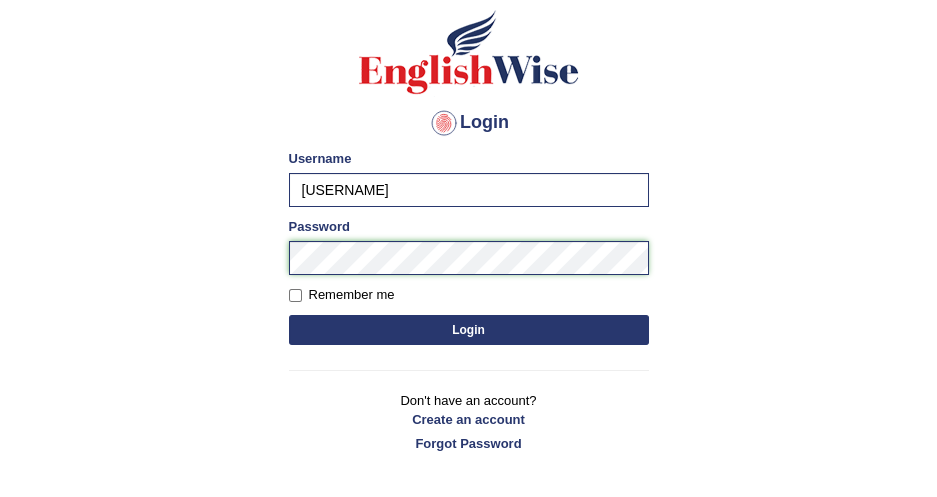 click on "×
You were successfully signed out
Login
Please fix the following errors:
Username
paragsoni82
Password
Remember me
Login
Don't have an account?
Create an account
Forgot Password
2025 ©  English Wise.  All Rights Reserved  Back to English Wise" at bounding box center [468, 114] 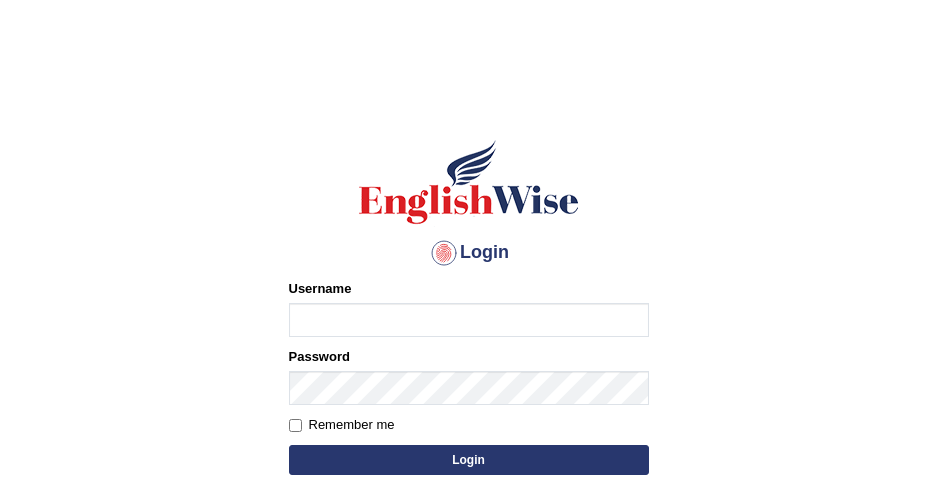 scroll, scrollTop: 131, scrollLeft: 0, axis: vertical 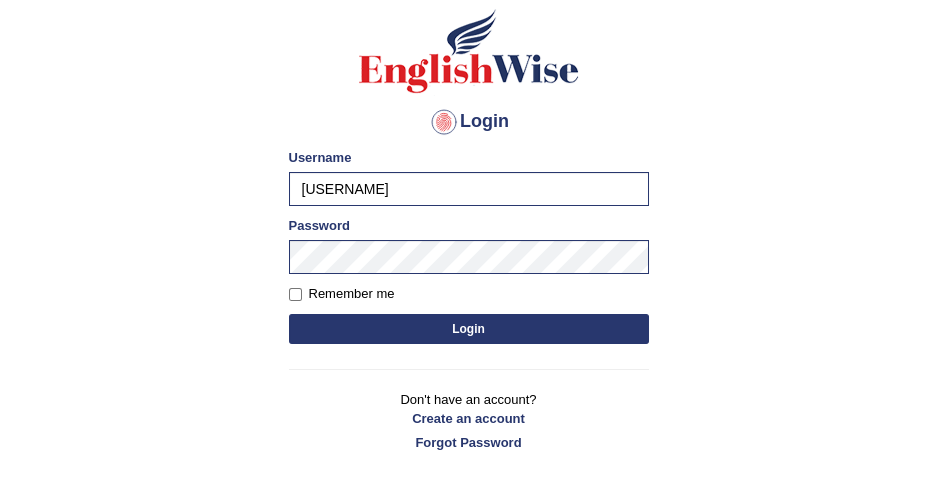 click on "Password" at bounding box center [469, 245] 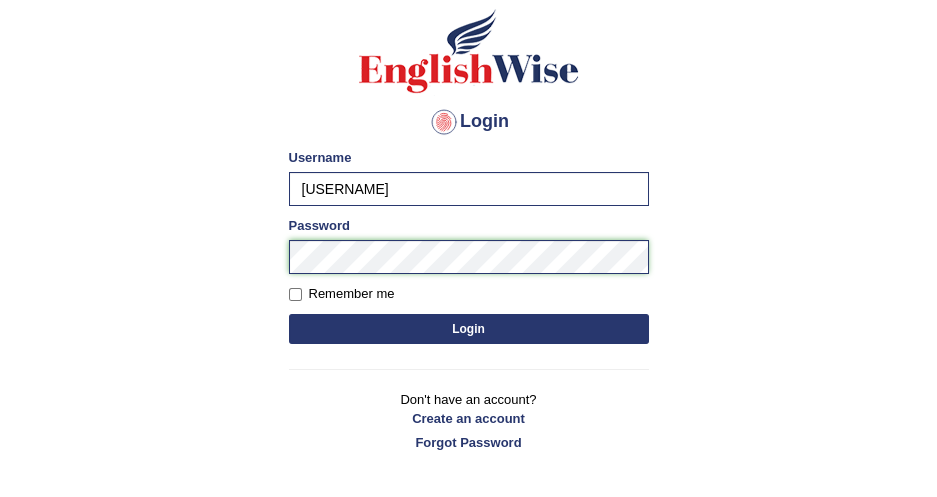 click on "Login
Please fix the following errors:
Username
[USERNAME]
Password
Remember me
Login
Don't have an account?
Create an account
Forgot Password
[YEAR] ©  English Wise.  All Rights Reserved  Back to English Wise" at bounding box center [468, 164] 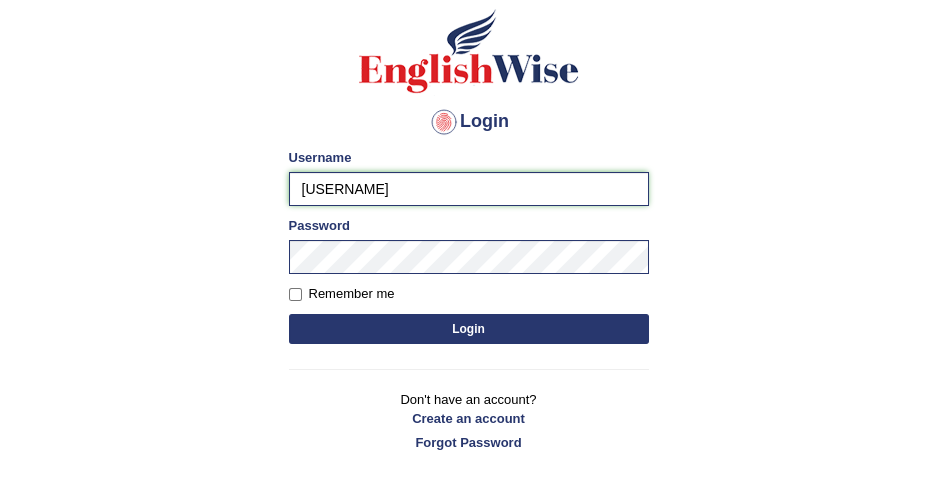 drag, startPoint x: 380, startPoint y: 187, endPoint x: 147, endPoint y: 190, distance: 233.01932 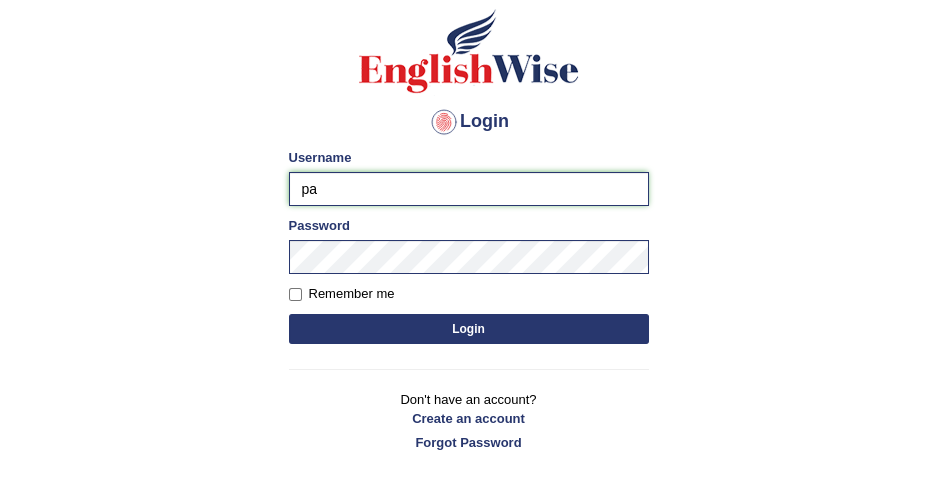 type on "paragsoni82" 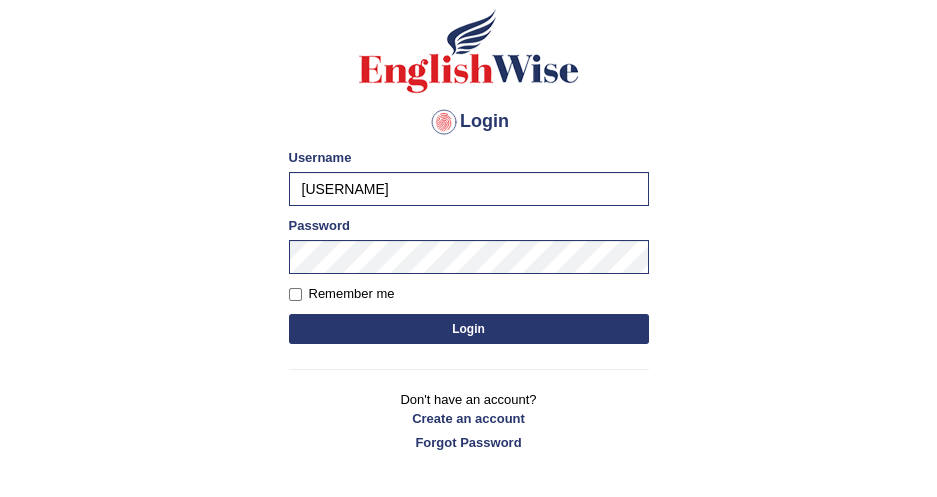click on "Login" at bounding box center (469, 329) 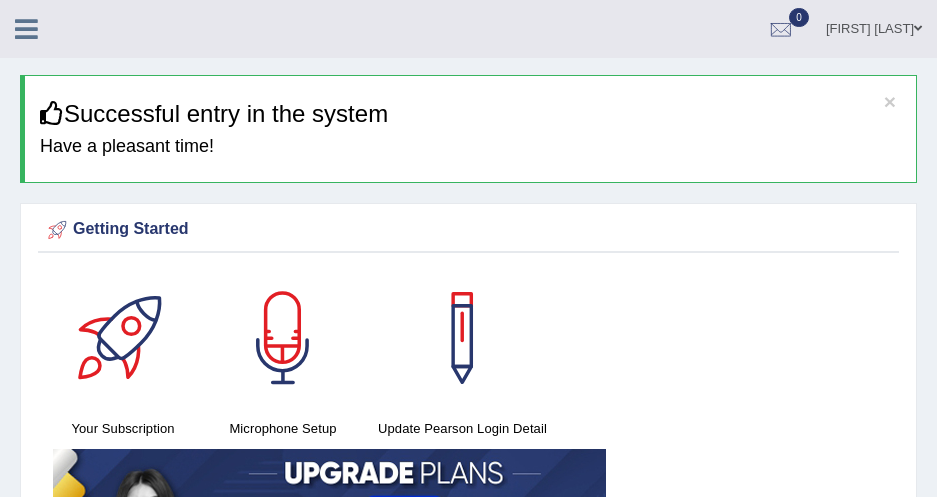 scroll, scrollTop: 0, scrollLeft: 0, axis: both 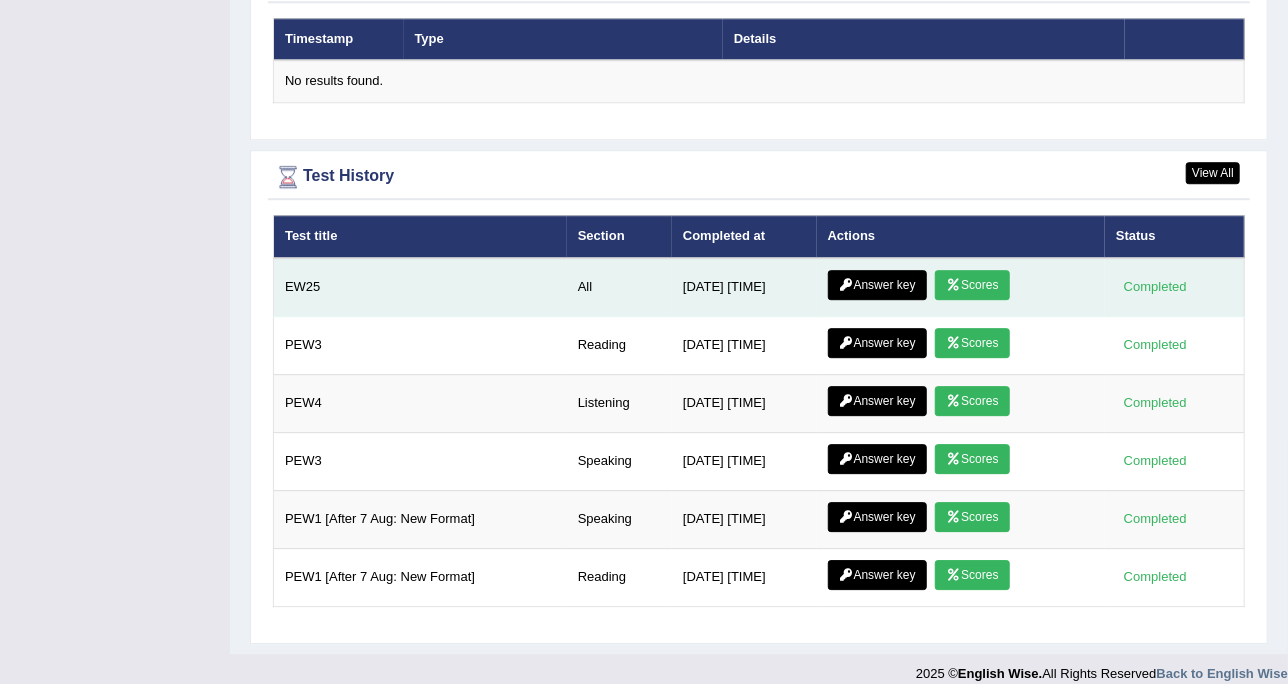 click on "Answer key" at bounding box center (877, 285) 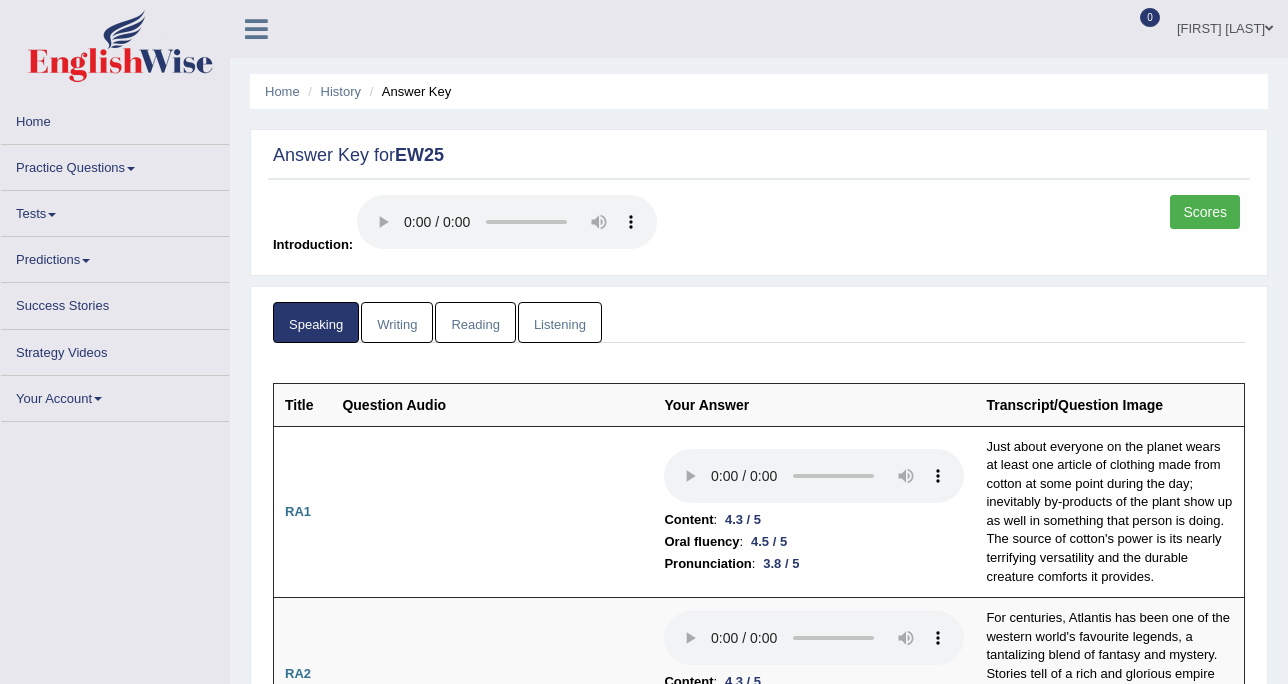 scroll, scrollTop: 0, scrollLeft: 0, axis: both 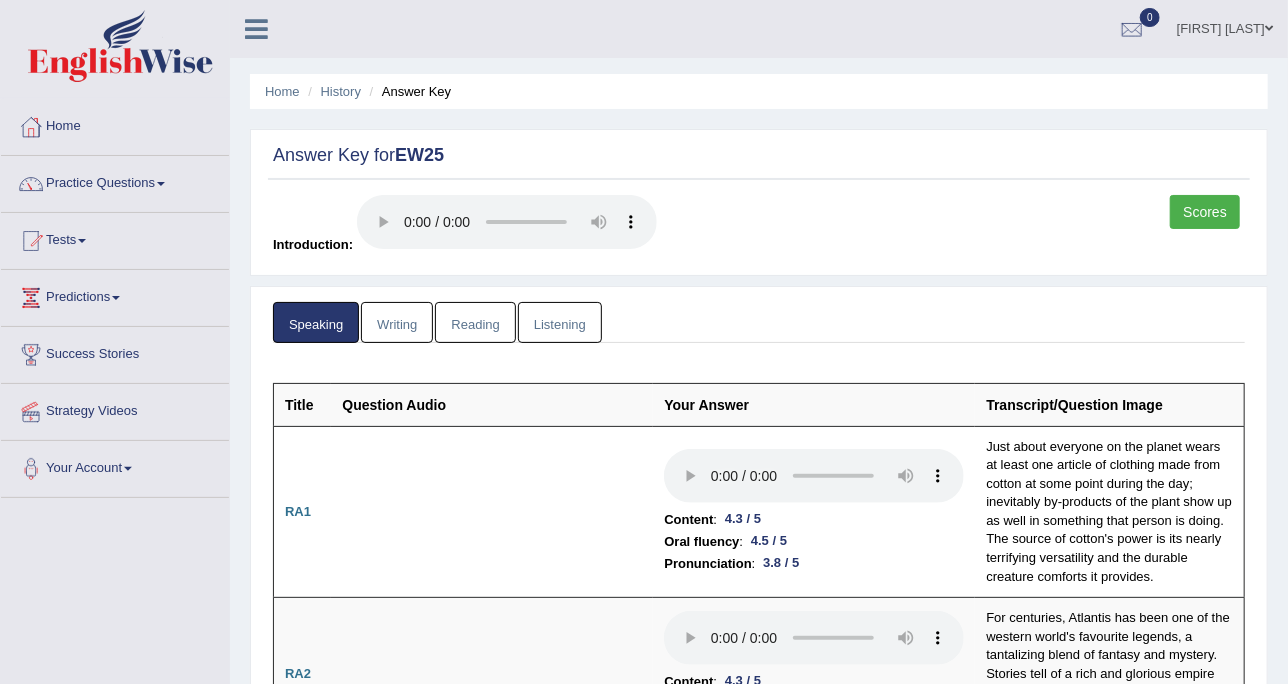 click on "Scores" at bounding box center [1205, 212] 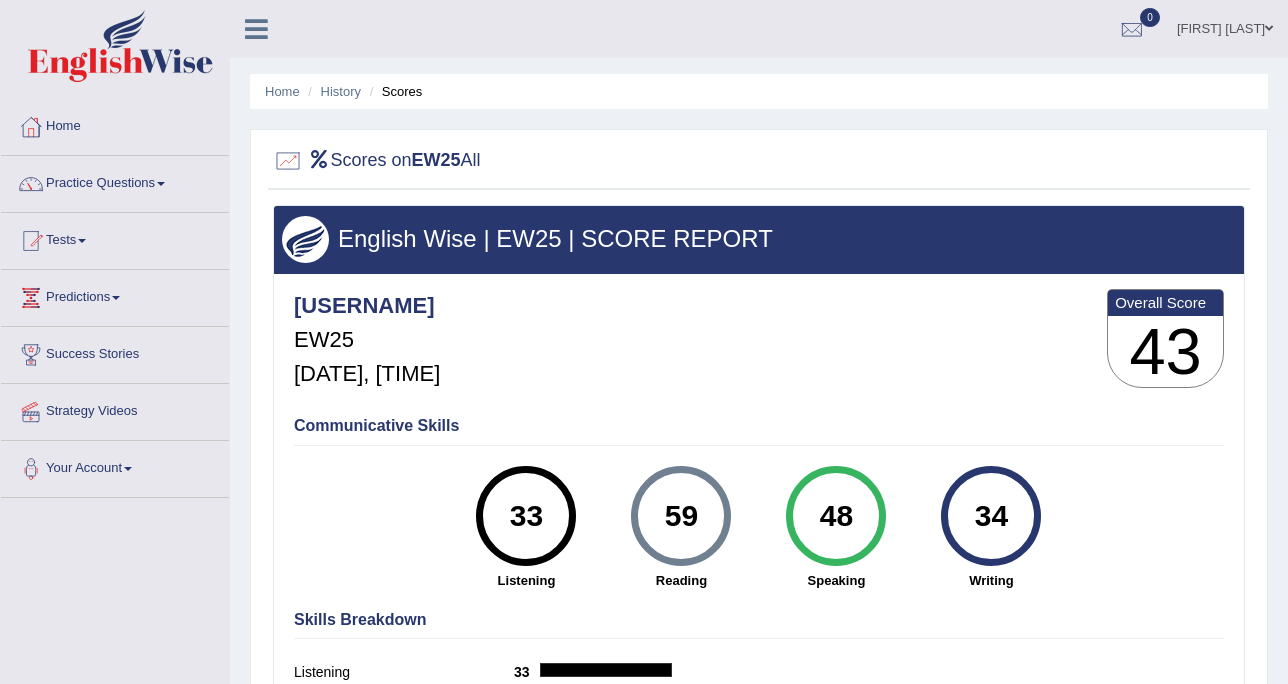 scroll, scrollTop: 0, scrollLeft: 0, axis: both 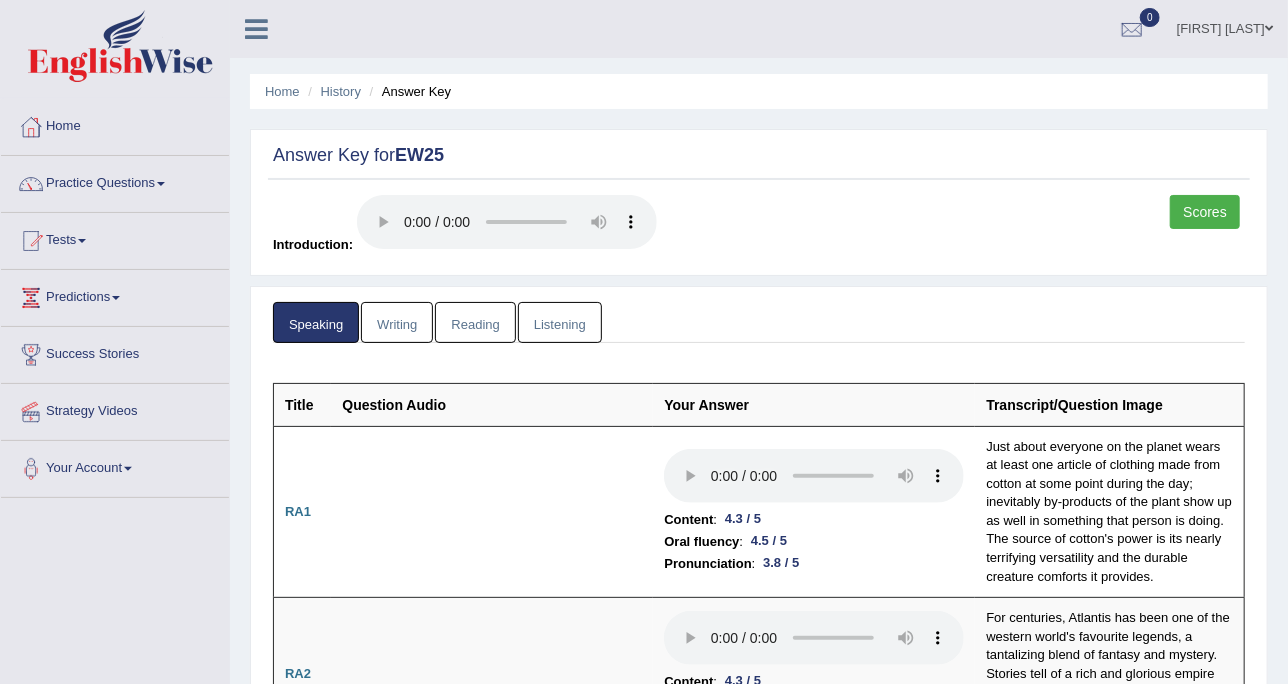 click on "Writing" at bounding box center (397, 322) 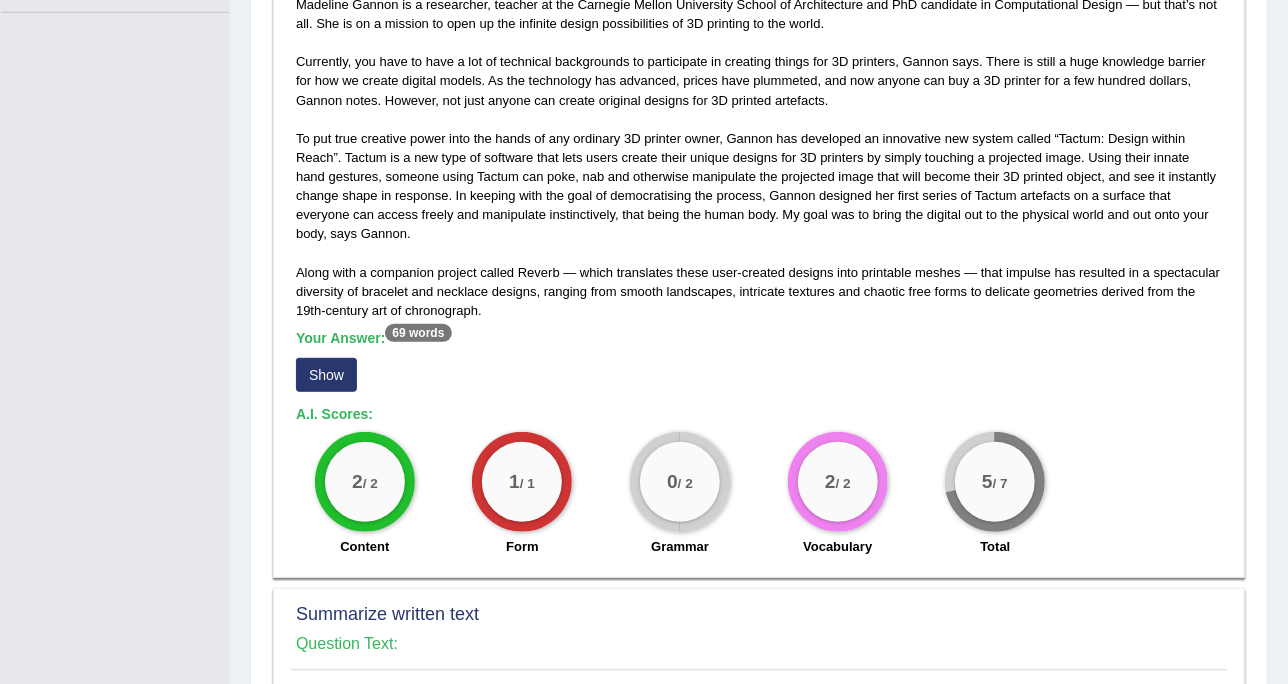 scroll, scrollTop: 625, scrollLeft: 0, axis: vertical 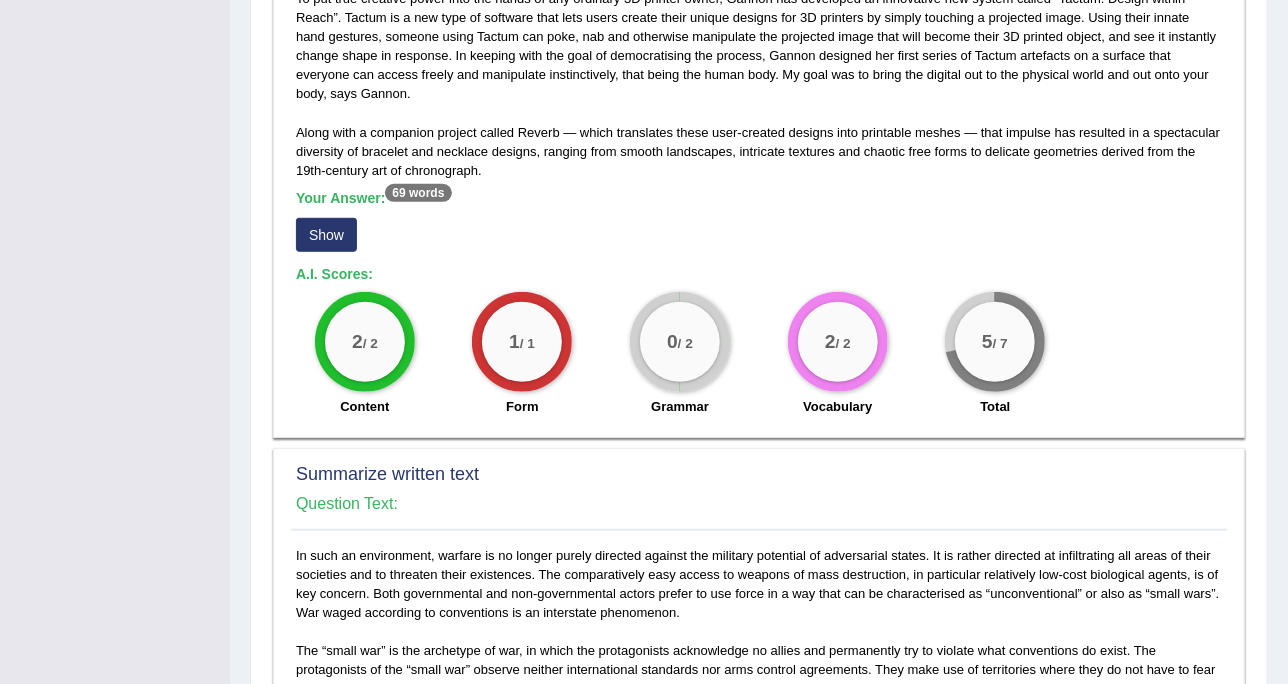 click on "Show" at bounding box center [326, 235] 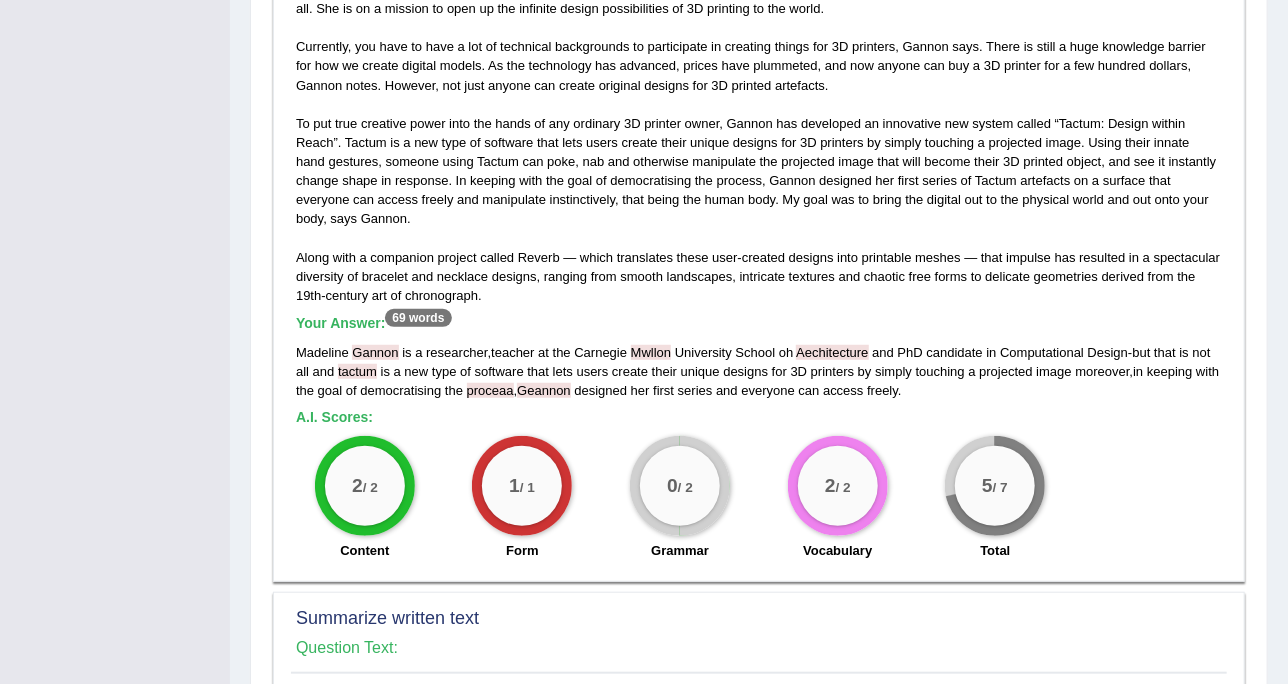 scroll, scrollTop: 375, scrollLeft: 0, axis: vertical 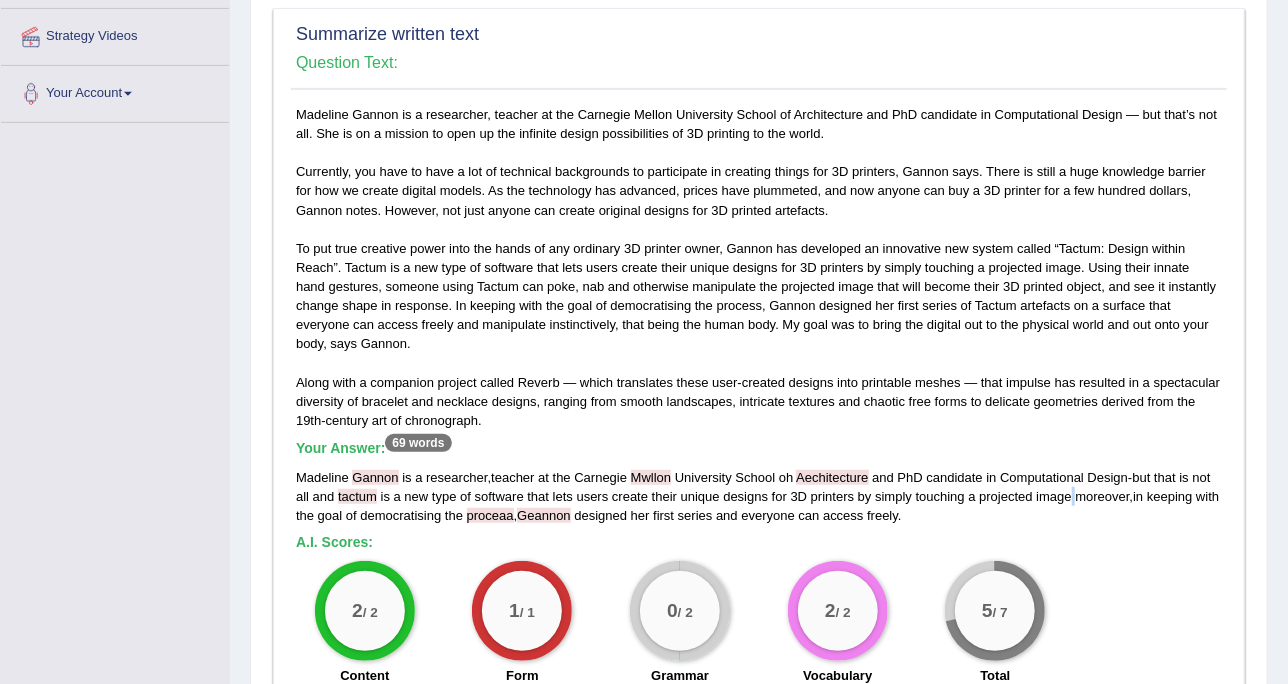 click on "Madeline   Gannon   is   a   researcher ,  teacher   at   the   Carnegie   Mwllon   University   School   oh   Aechitecture   and   PhD   candidate   in   Computational   Design - but   that   is   not   all   and   tactum   is   a   new   type   of   software   that   lets   users   create   their   unique   designs   for   3D   printers   by   simply   touching   a   projected   image   moreover ,  in   keeping   with   the   goal   of   democratising   the   proceaa ,  Geannon   designed   her   first   series   and   everyone   can   access   freely ." at bounding box center [759, 496] 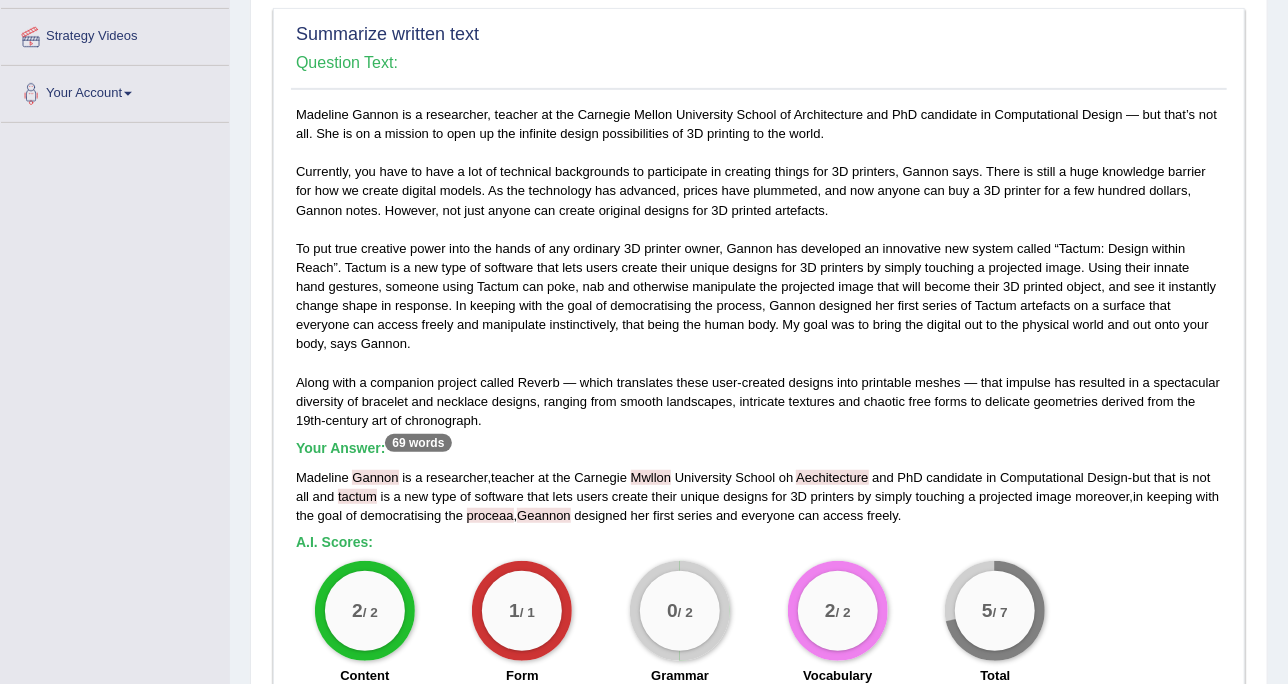 click on "and" at bounding box center [883, 477] 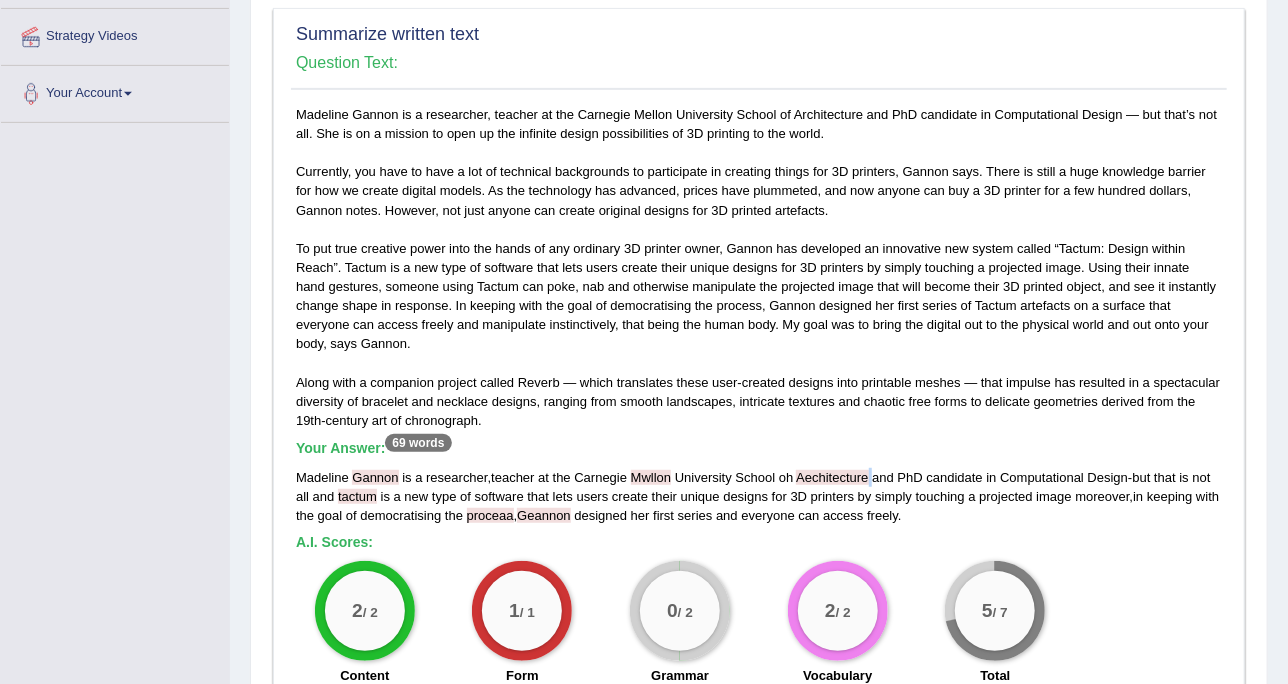click on "Madeline   Gannon   is   a   researcher ,  teacher   at   the   Carnegie   Mwllon   University   School   oh   Aechitecture   and   PhD   candidate   in   Computational   Design - but   that   is   not   all   and   tactum   is   a   new   type   of   software   that   lets   users   create   their   unique   designs   for   3D   printers   by   simply   touching   a   projected   image   moreover ,  in   keeping   with   the   goal   of   democratising   the   proceaa ,  Geannon   designed   her   first   series   and   everyone   can   access   freely ." at bounding box center [759, 496] 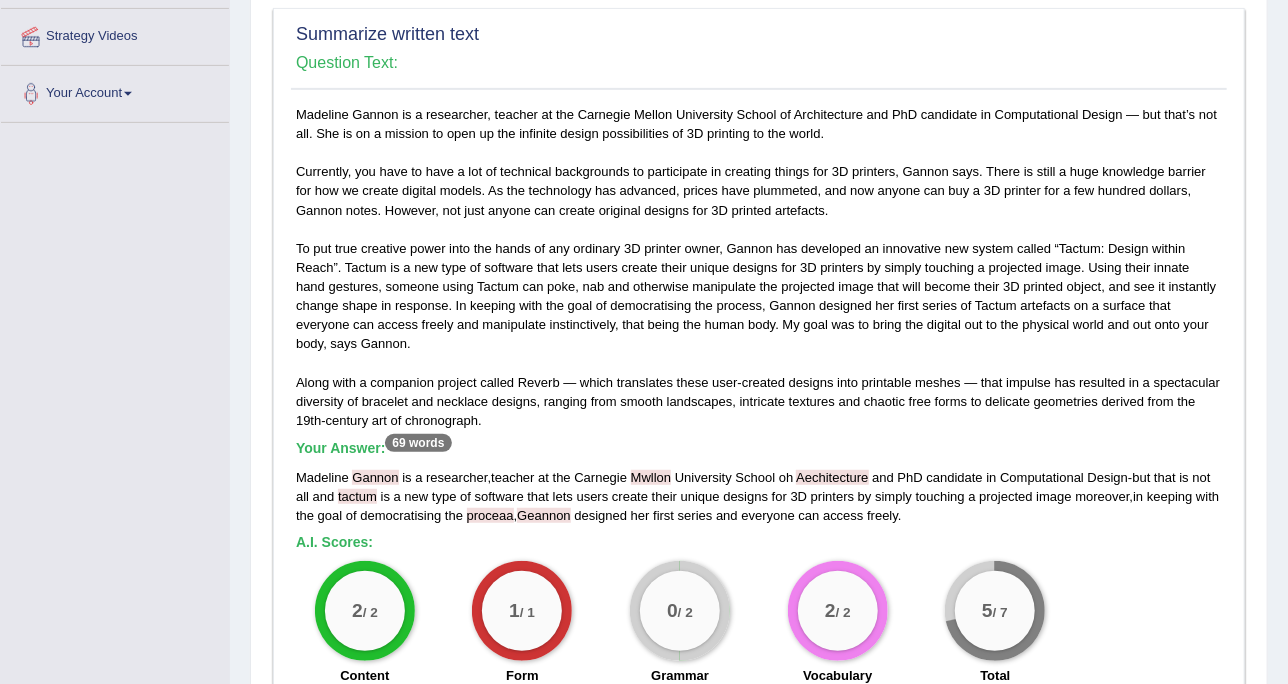 click on "Madeline   Gannon   is   a   researcher ,  teacher   at   the   Carnegie   Mwllon   University   School   oh   Aechitecture   and   PhD   candidate   in   Computational   Design - but   that   is   not   all   and   tactum   is   a   new   type   of   software   that   lets   users   create   their   unique   designs   for   3D   printers   by   simply   touching   a   projected   image   moreover ,  in   keeping   with   the   goal   of   democratising   the   proceaa ,  Geannon   designed   her   first   series   and   everyone   can   access   freely ." at bounding box center (759, 496) 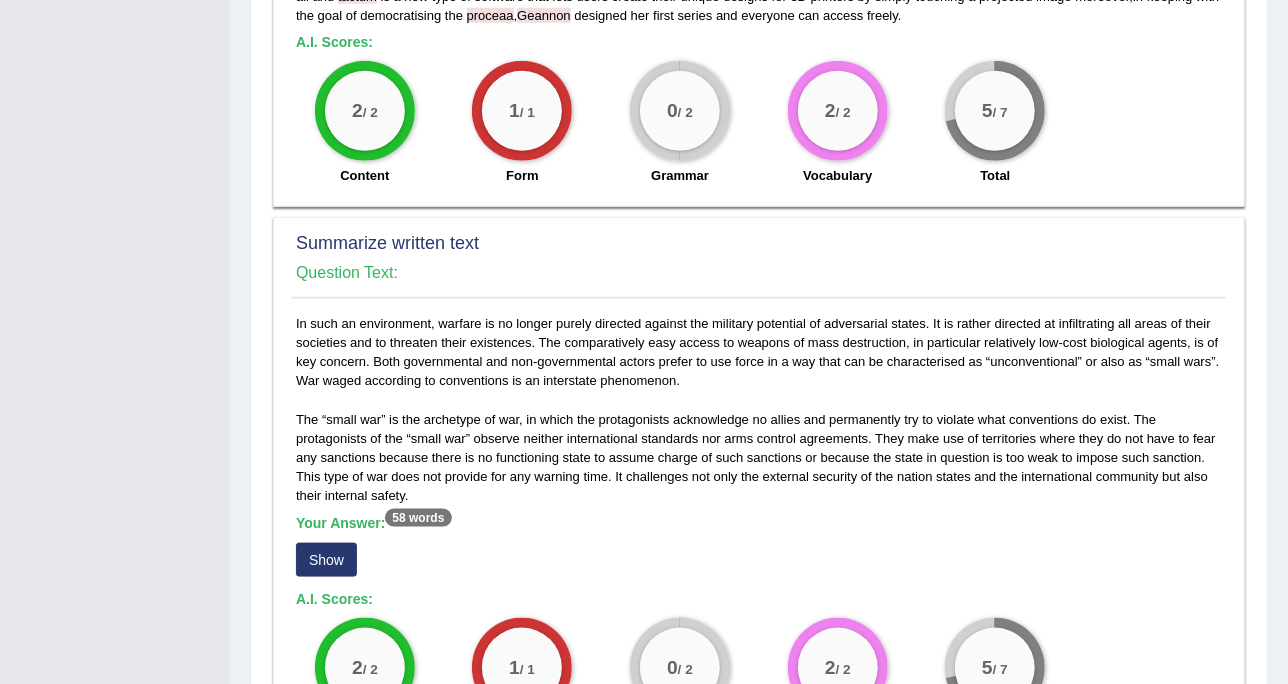 scroll, scrollTop: 1000, scrollLeft: 0, axis: vertical 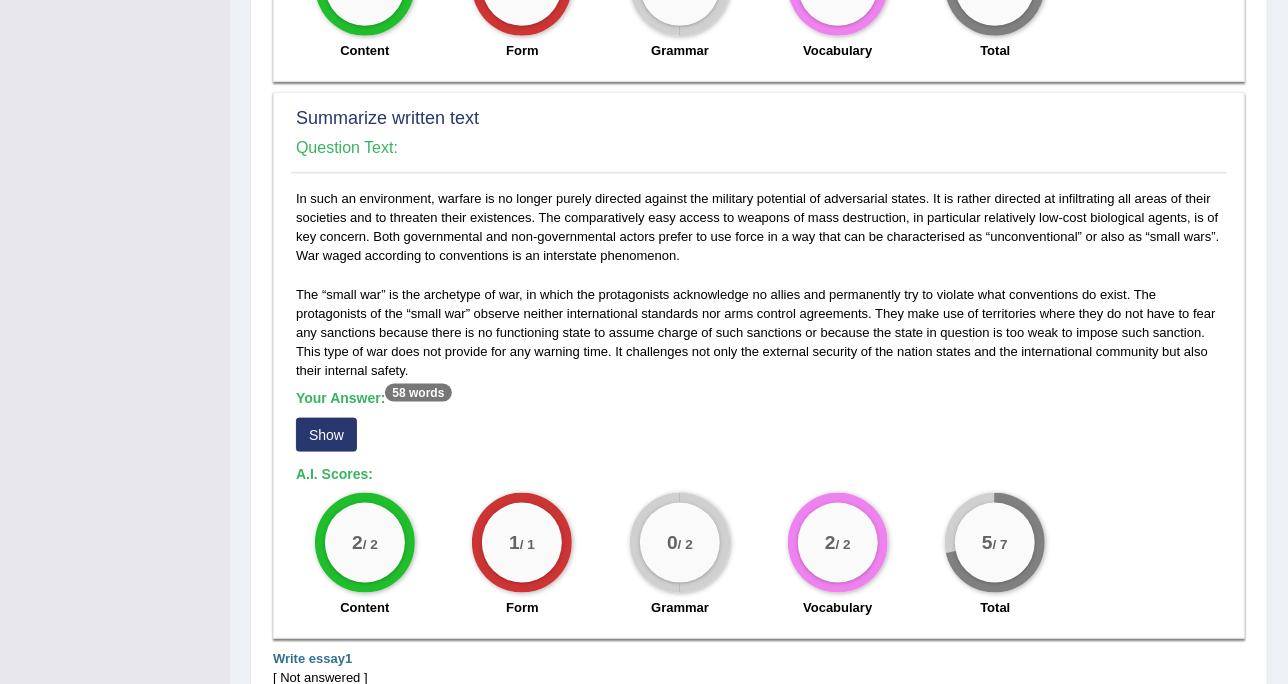 click on "Show" at bounding box center [326, 435] 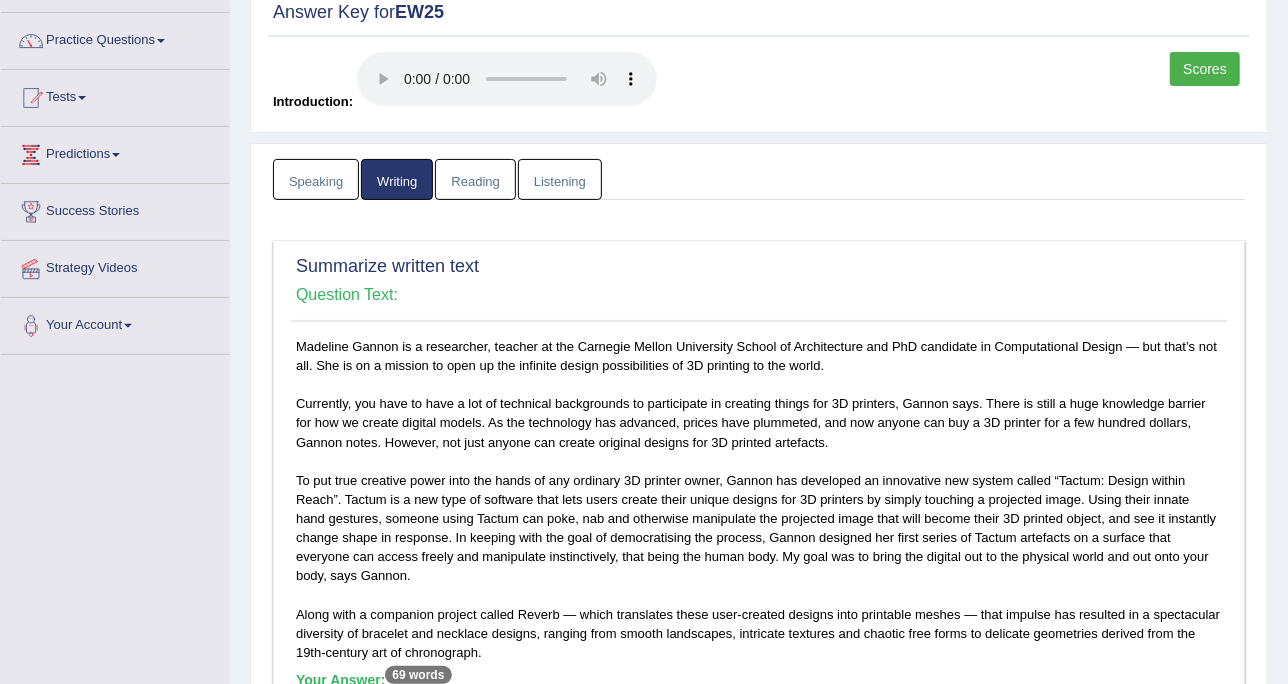 scroll, scrollTop: 0, scrollLeft: 0, axis: both 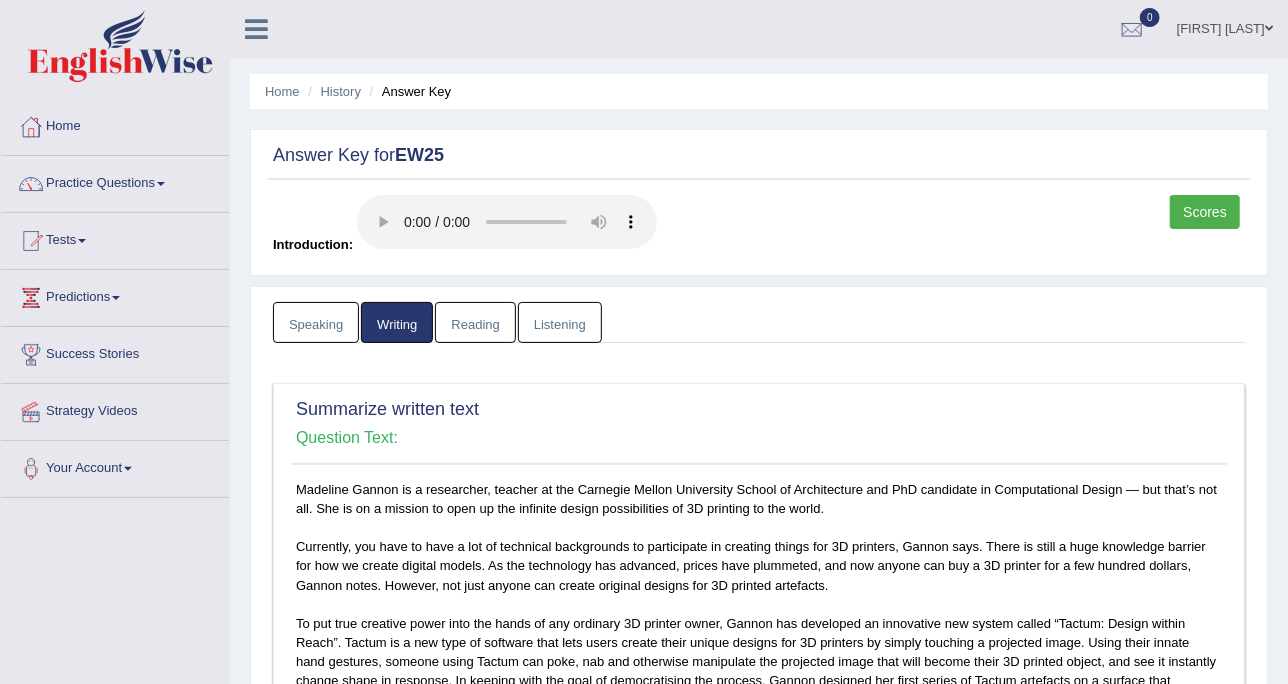 click on "Speaking
Writing
Reading
Listening
Title Question Audio Your Answer Transcript/Question Image RA1
Content  :  4.3 / 5
Oral fluency  :  4.5 / 5
Pronunciation  :  3.8 / 5
Just about everyone on the planet wears at least one article of clothing made from cotton at some point during the day; inevitably by-products of the plant show up as well in something that person is doing. The source of cotton's power is its nearly terrifying versatility and the durable creature comforts it provides. RA2
Content  :  4.3 / 5
Oral fluency  :  3.9 / 5" at bounding box center (759, 1034) 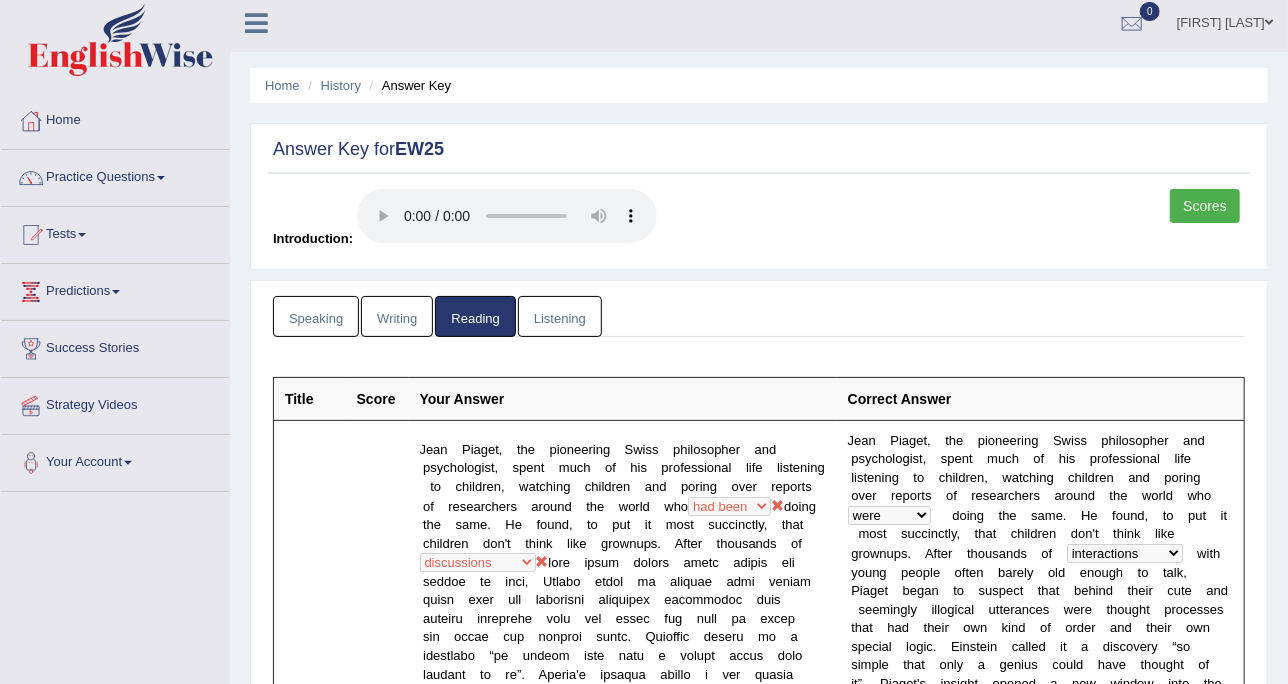 scroll, scrollTop: 0, scrollLeft: 0, axis: both 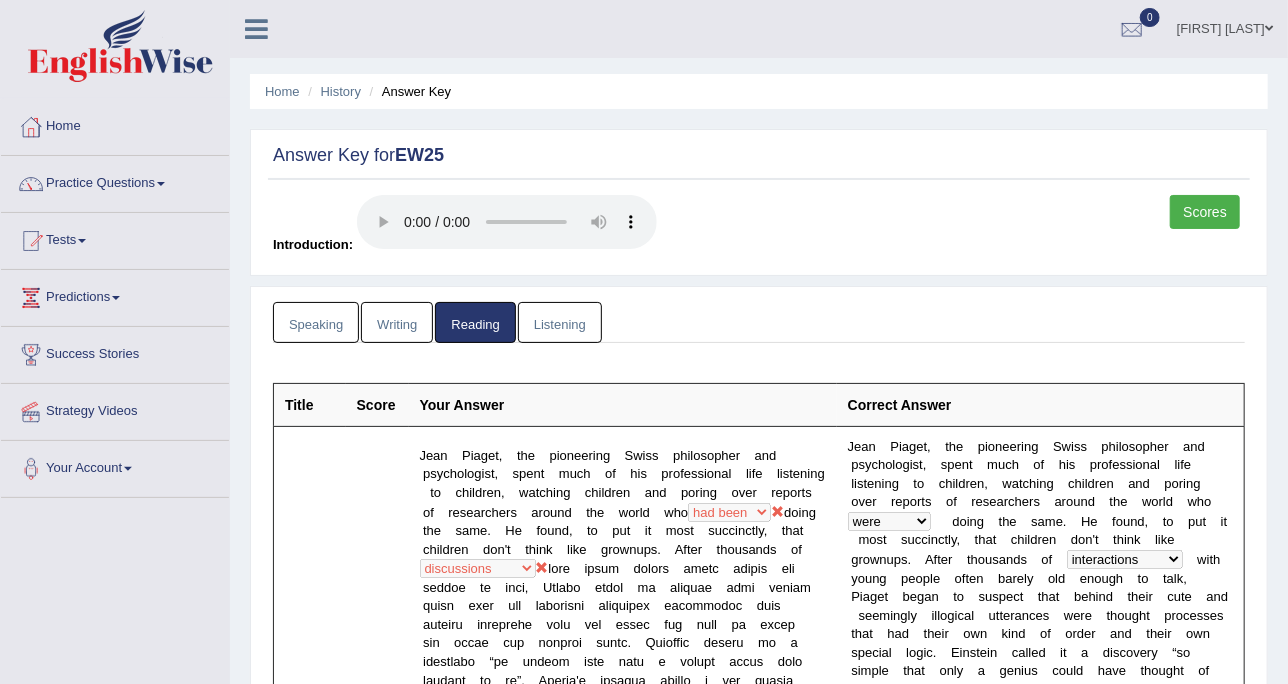 click on "Listening" at bounding box center (560, 322) 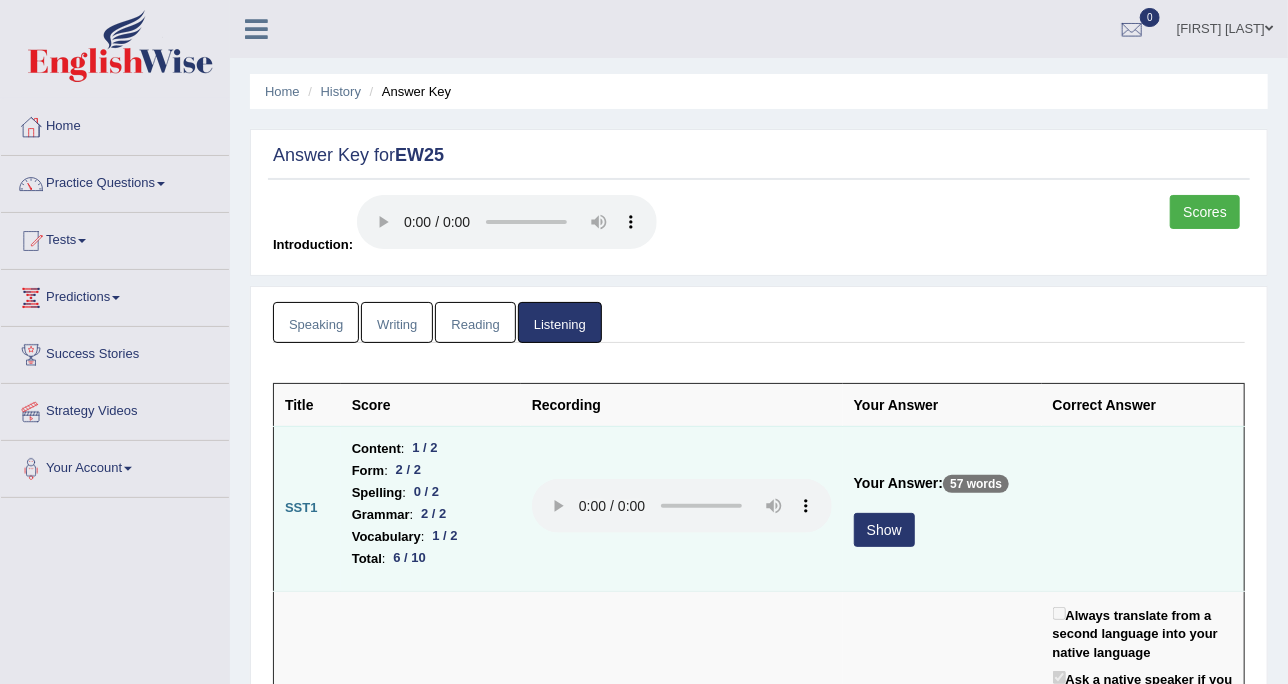 click on "Show" at bounding box center (884, 530) 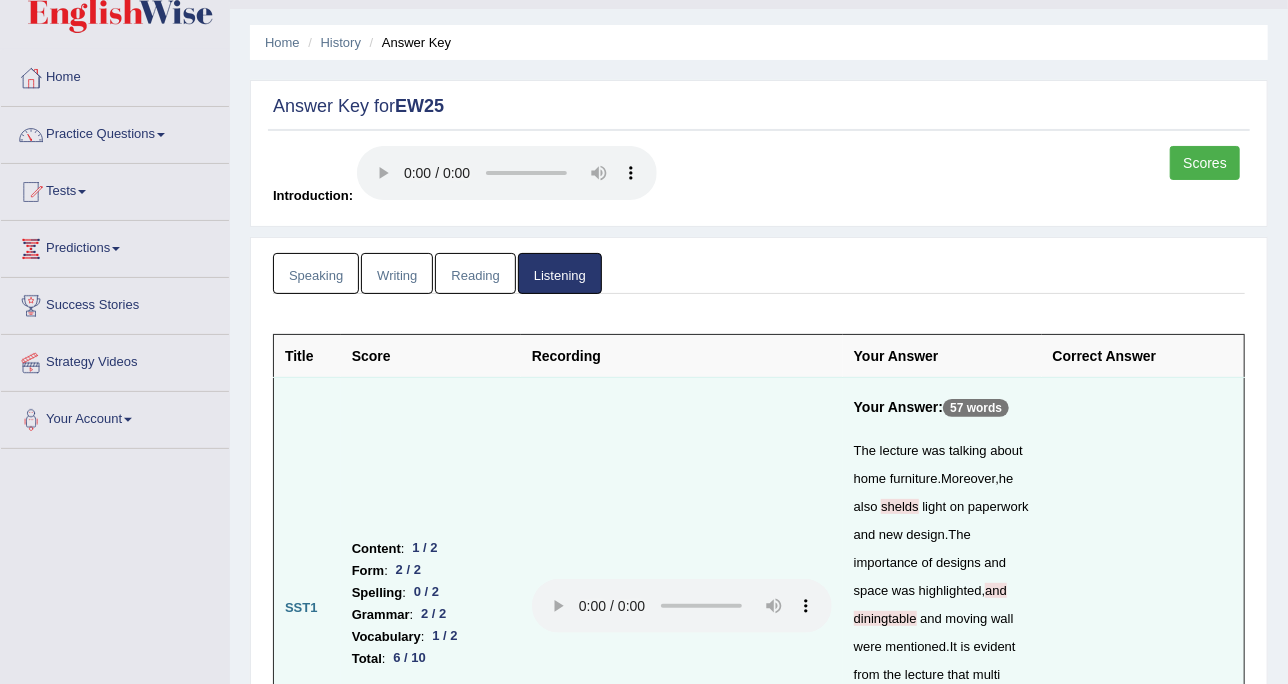 scroll, scrollTop: 0, scrollLeft: 0, axis: both 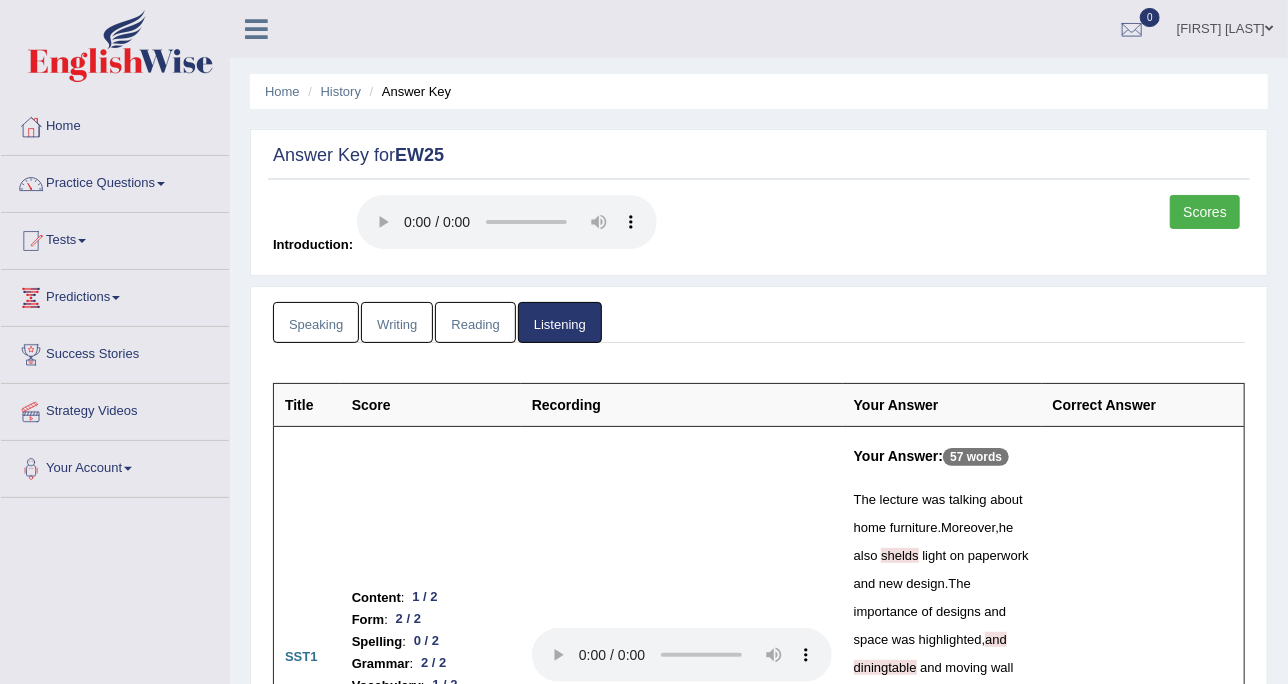 click on "Speaking" at bounding box center (316, 322) 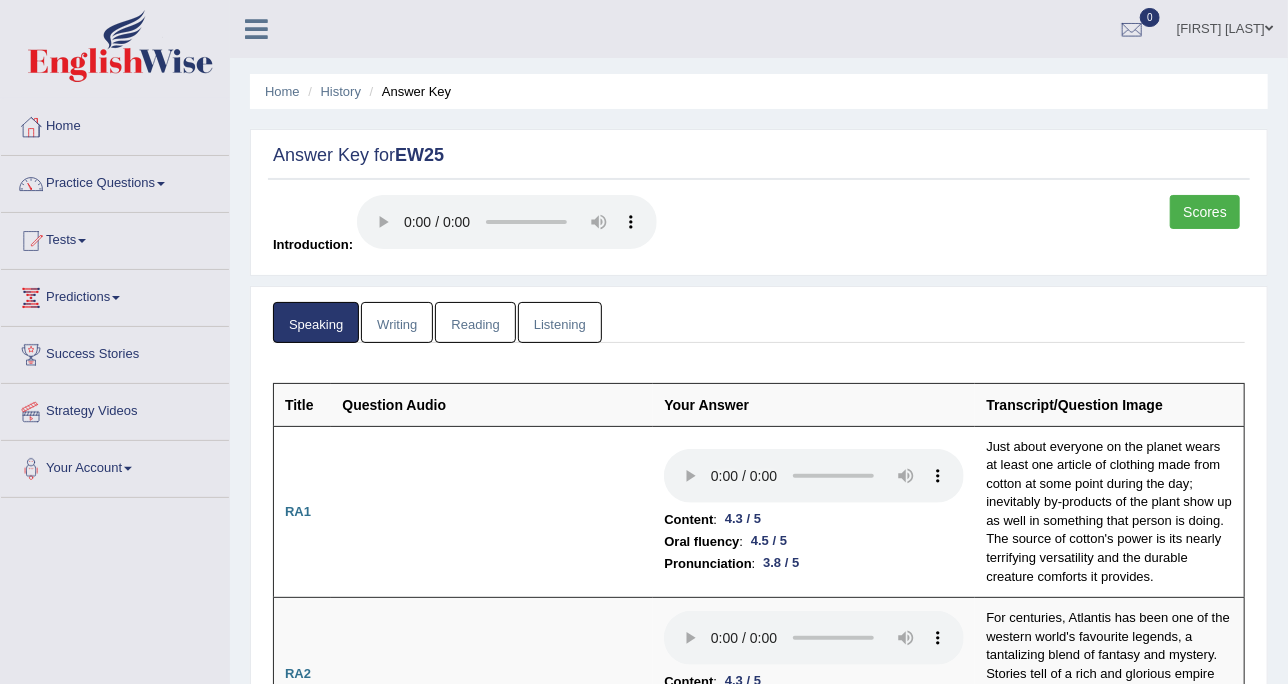 scroll, scrollTop: 0, scrollLeft: 0, axis: both 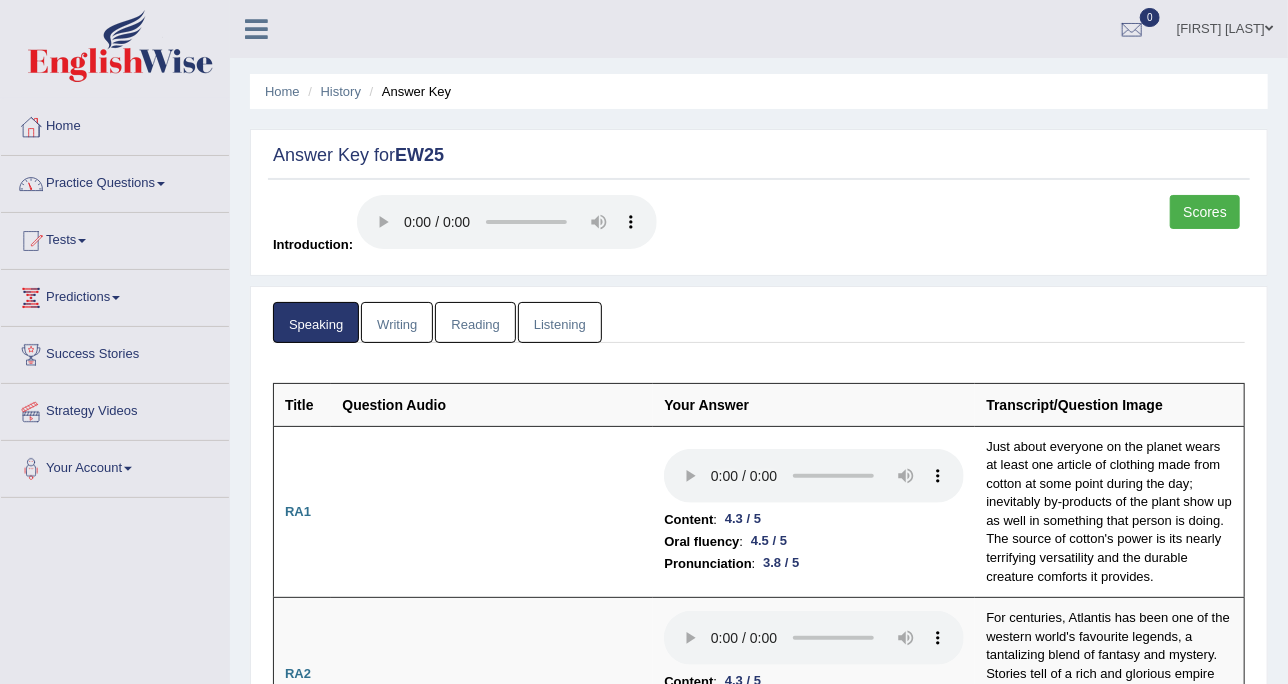 click on "Practice Questions" at bounding box center (115, 181) 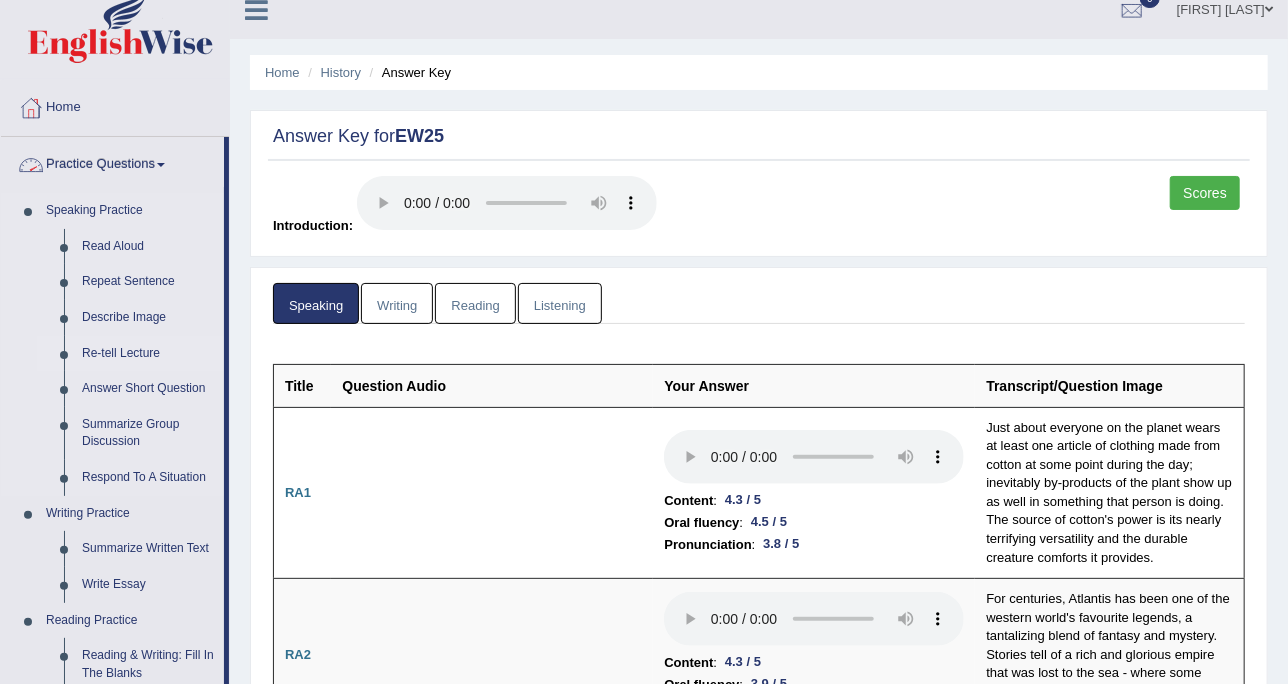 scroll, scrollTop: 250, scrollLeft: 0, axis: vertical 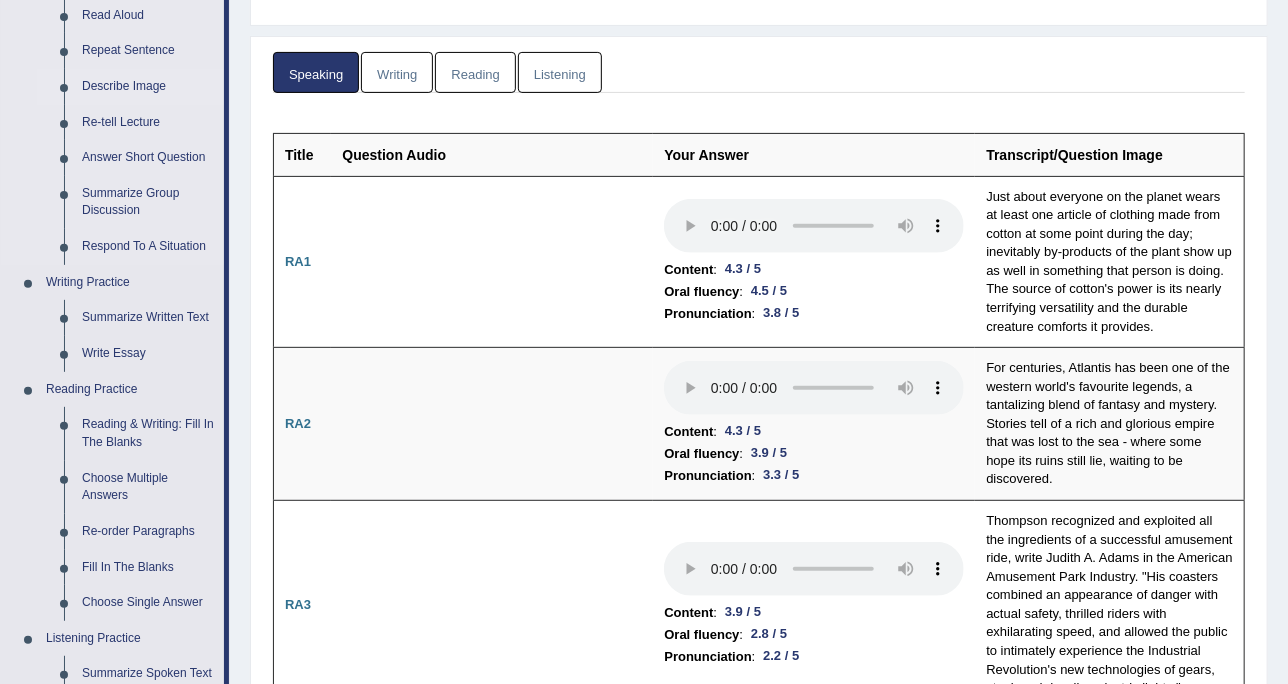 click on "Describe Image" at bounding box center [148, 87] 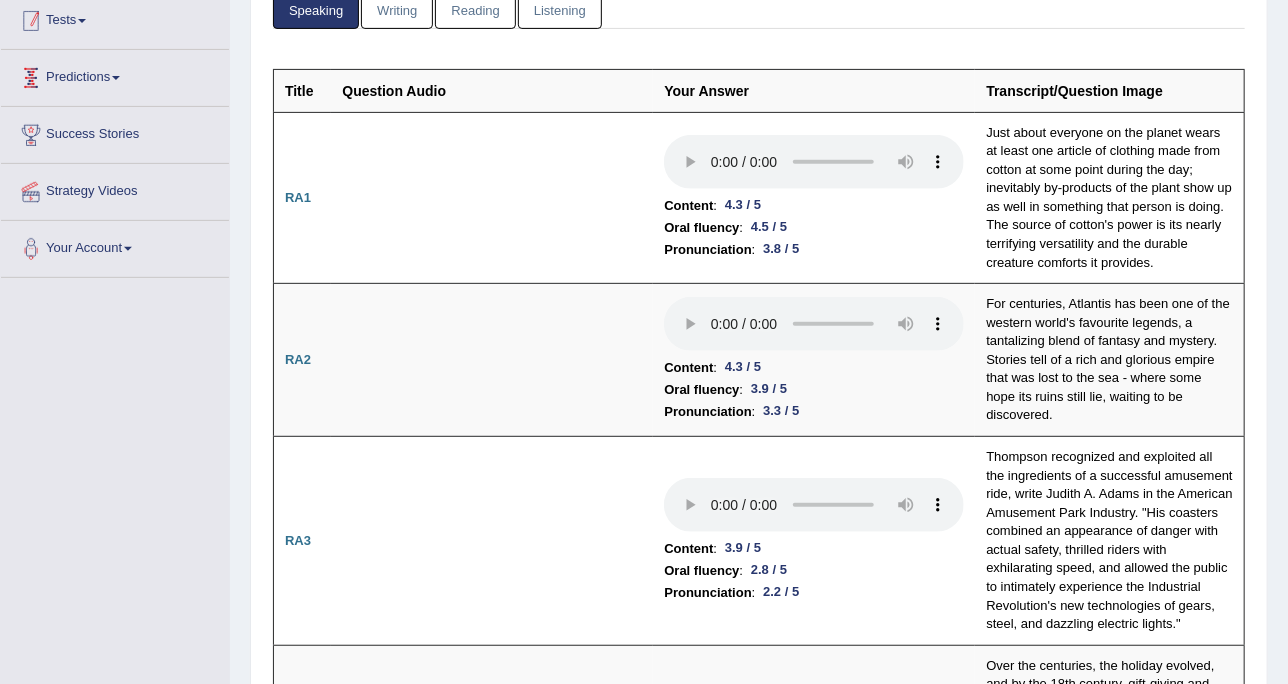 scroll, scrollTop: 515, scrollLeft: 0, axis: vertical 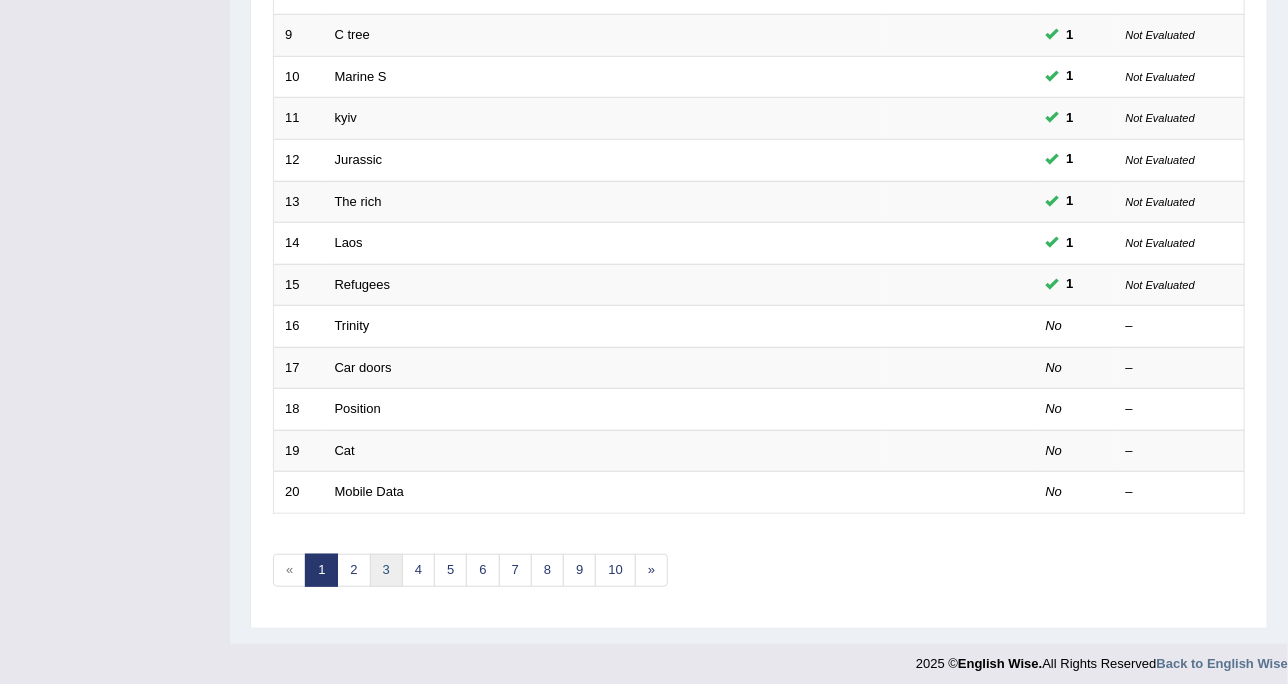 click on "3" at bounding box center (386, 570) 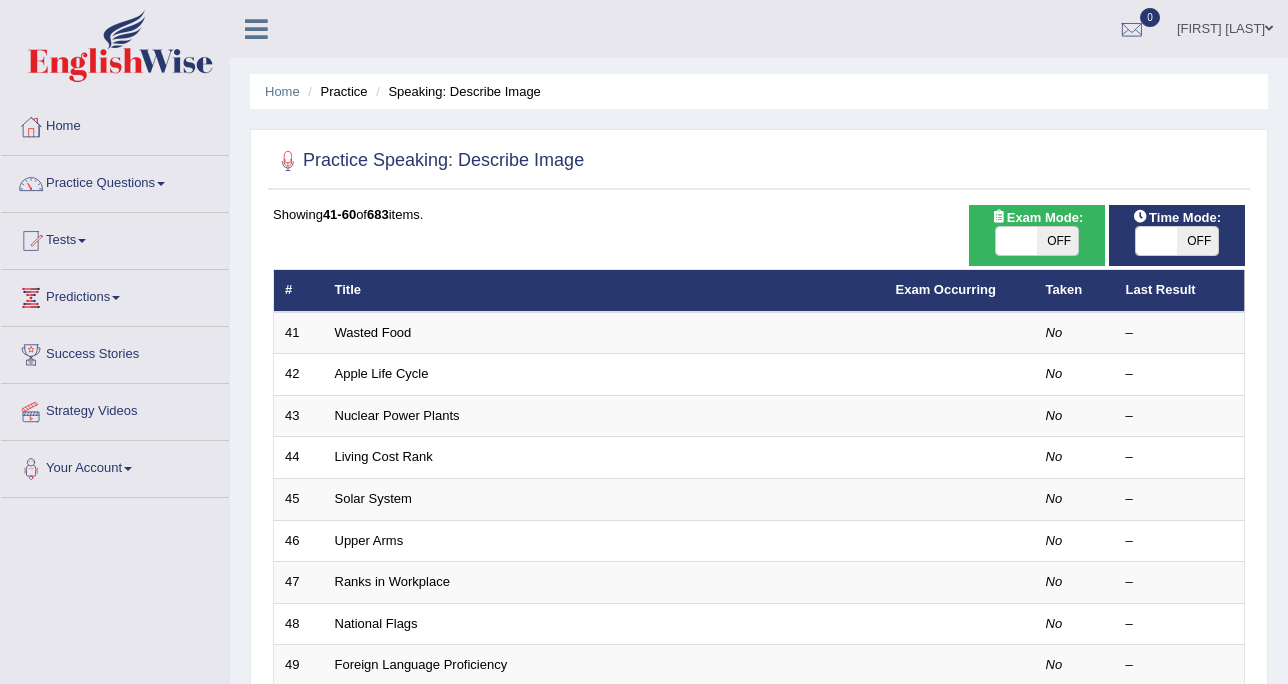 scroll, scrollTop: 364, scrollLeft: 0, axis: vertical 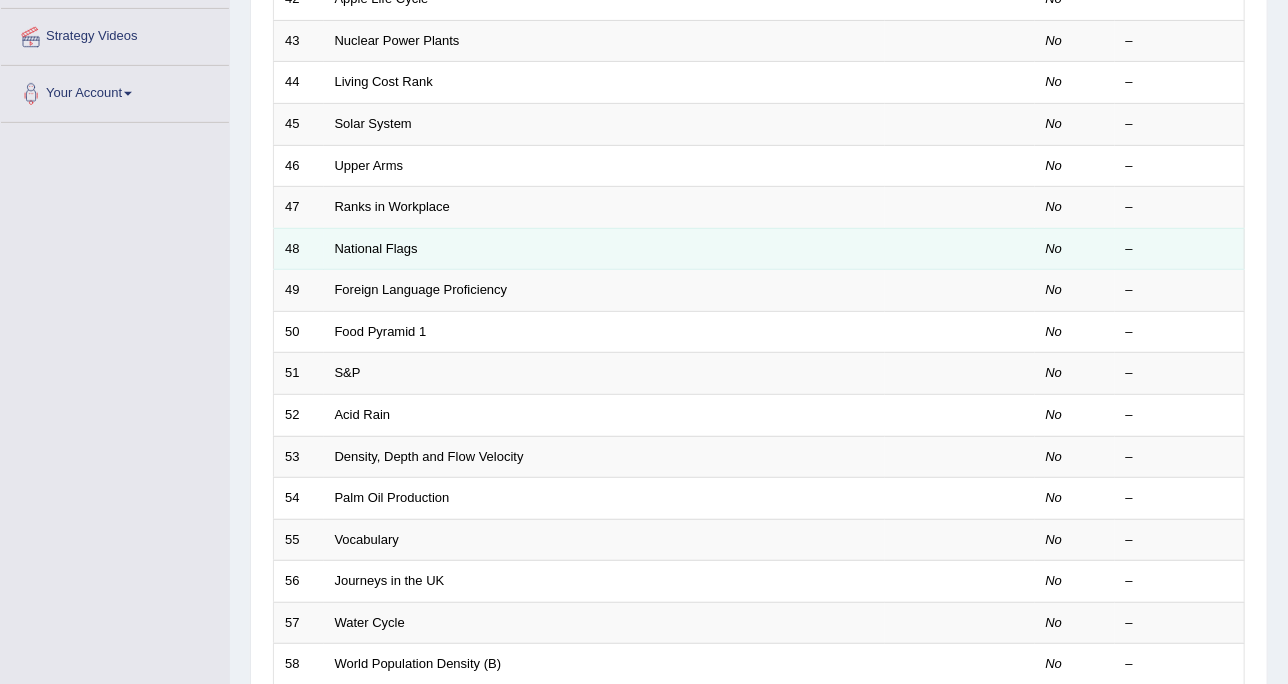 click on "National Flags" at bounding box center (604, 249) 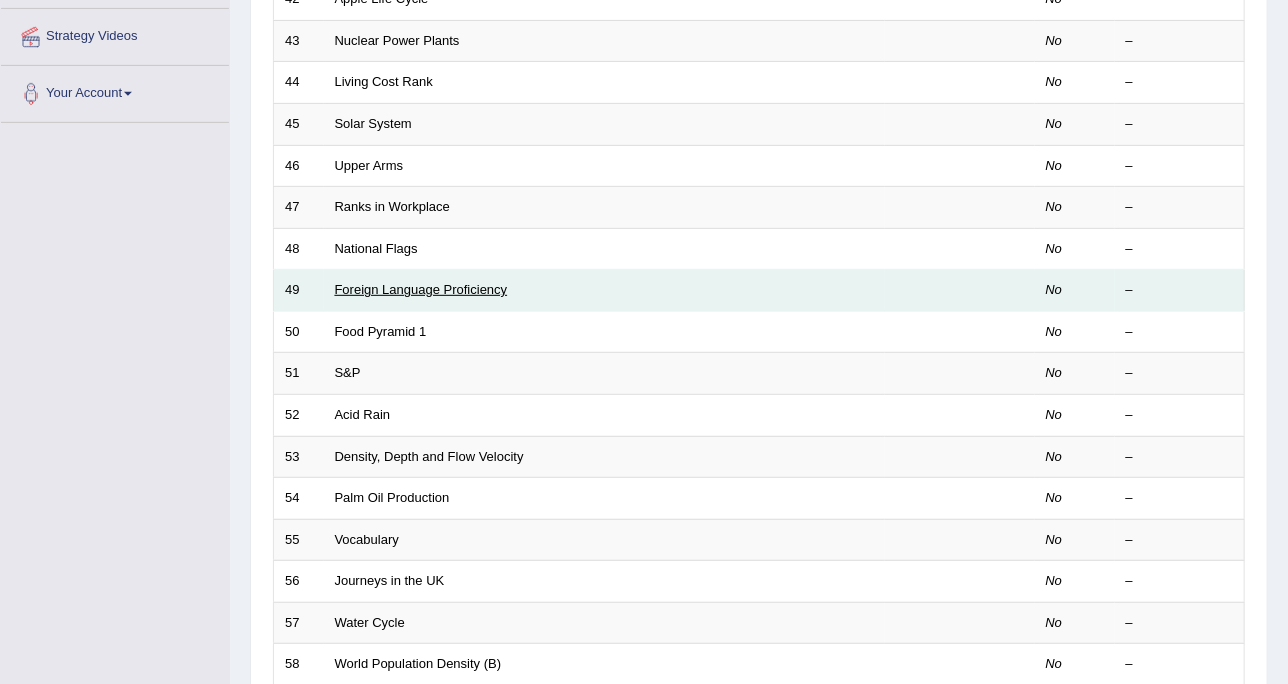 click on "Foreign Language Proficiency" at bounding box center [421, 289] 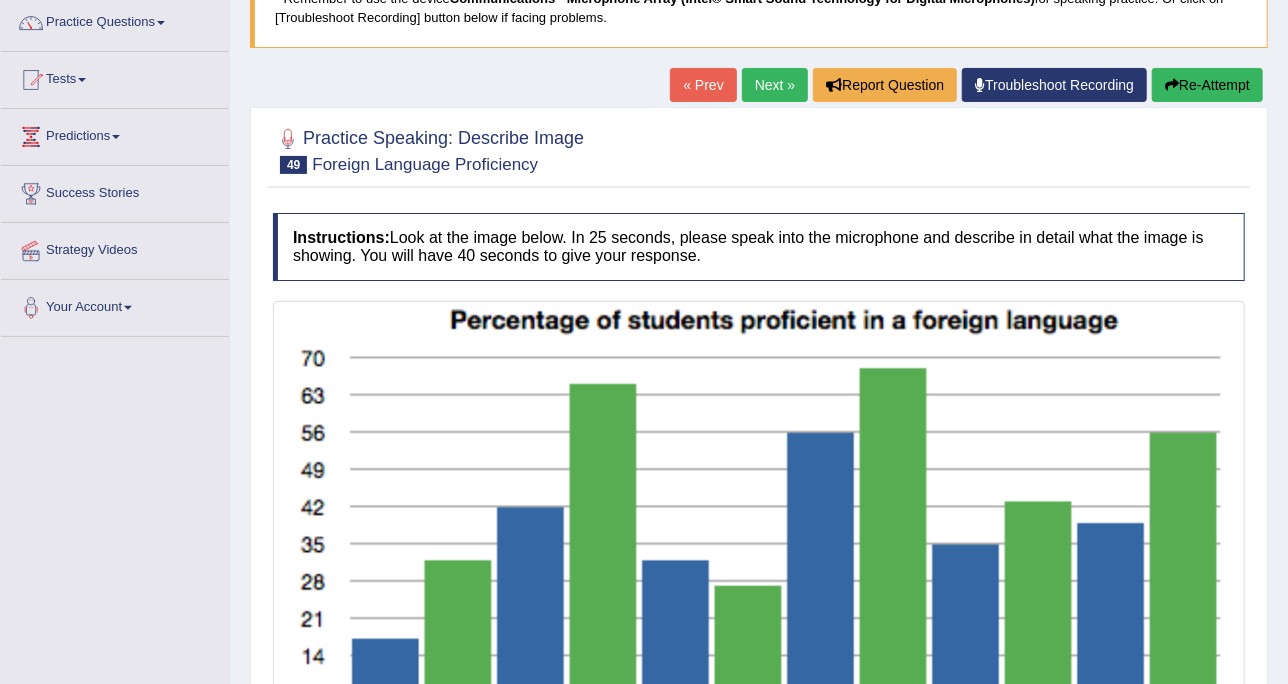 scroll, scrollTop: 391, scrollLeft: 0, axis: vertical 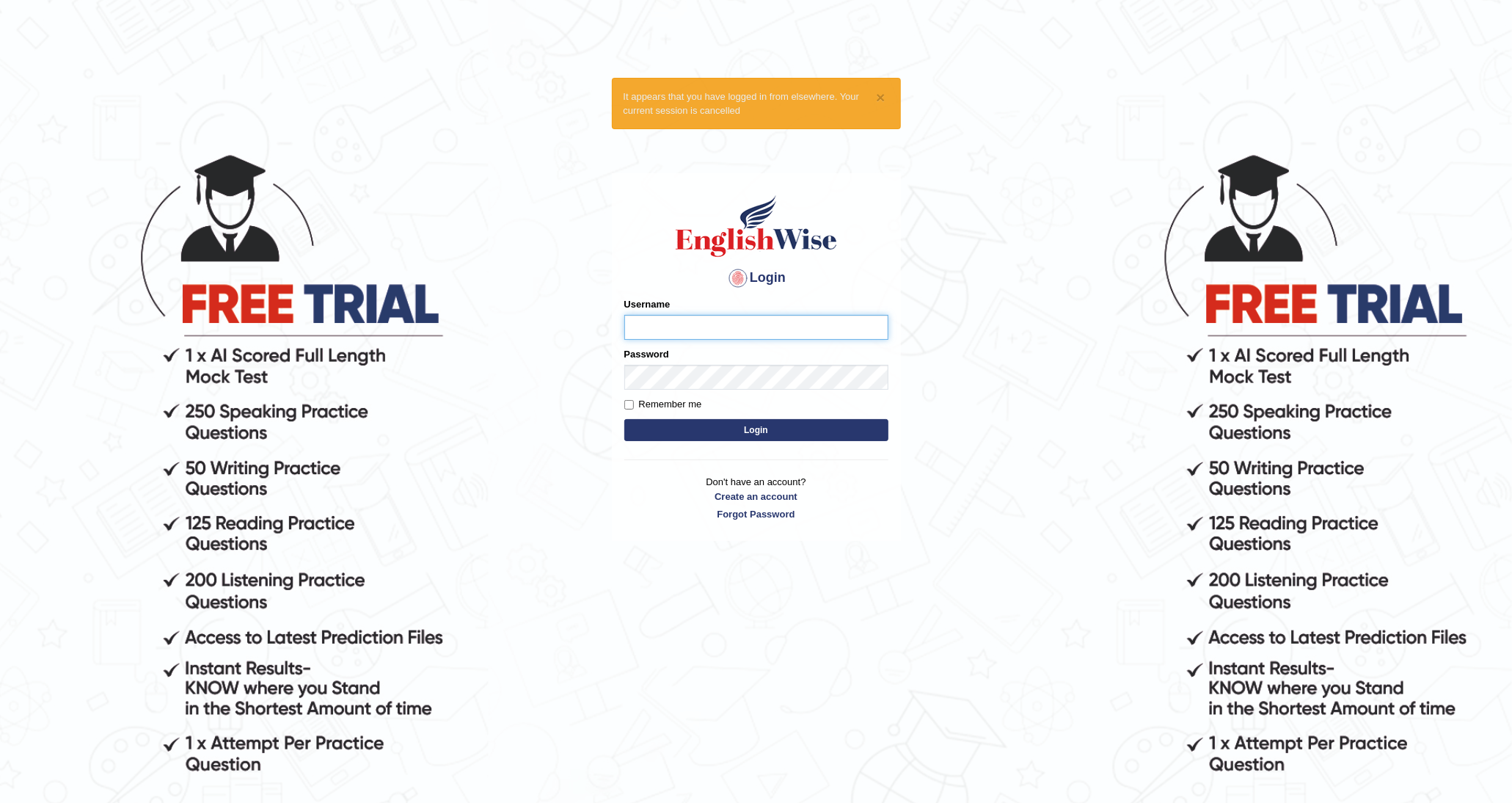type on "[USERNAME]" 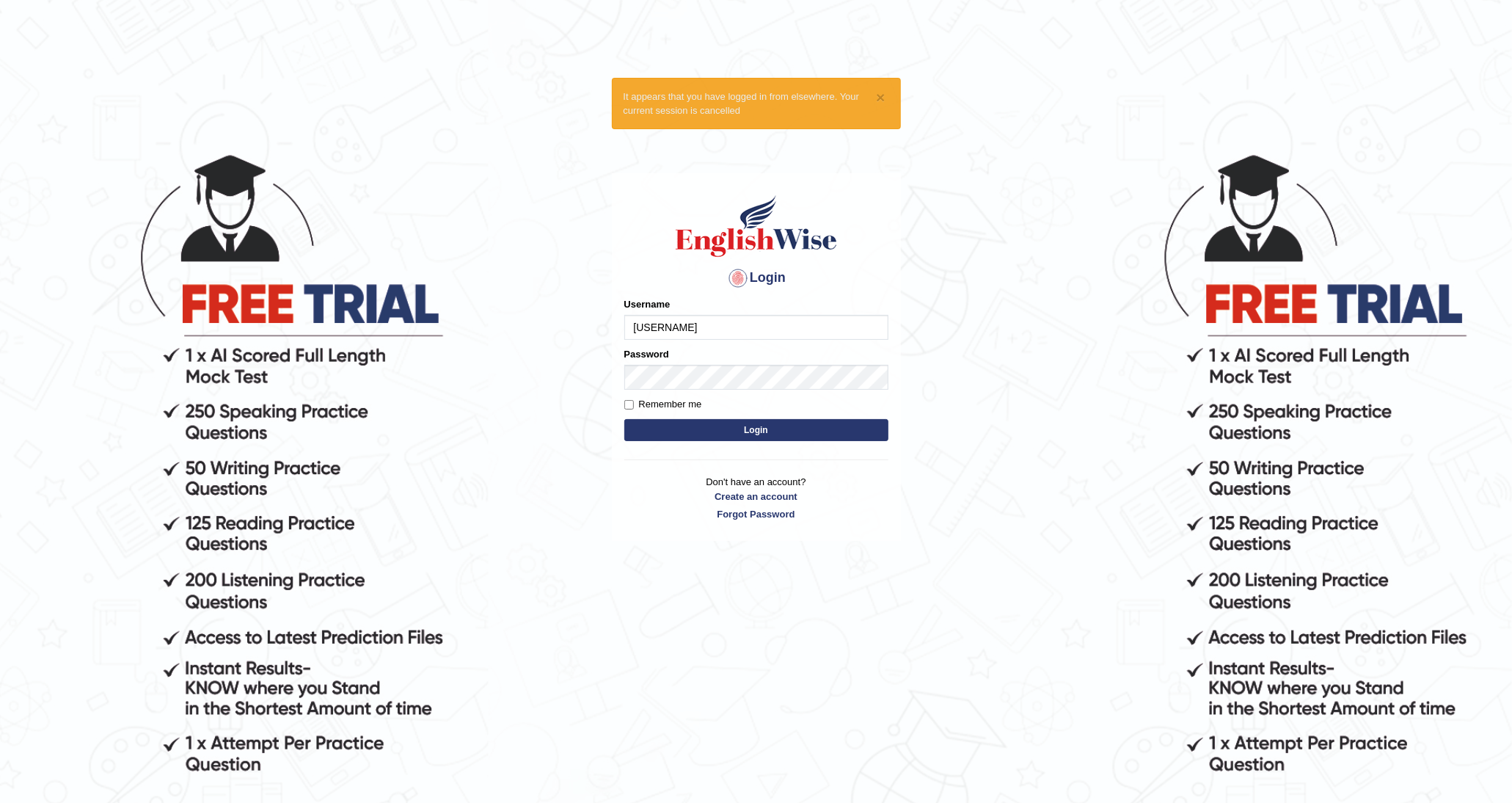 click on "×
It appears that you have logged in from elsewhere. Your current session is cancelled
Please fix the following errors:
Username
[USERNAME]
Password
Remember me
Login
Don't have an account?
Create an account
Forgot Password
2025 ©  English Wise.  All Rights Reserved  Back to English Wise" at bounding box center [756, 477] 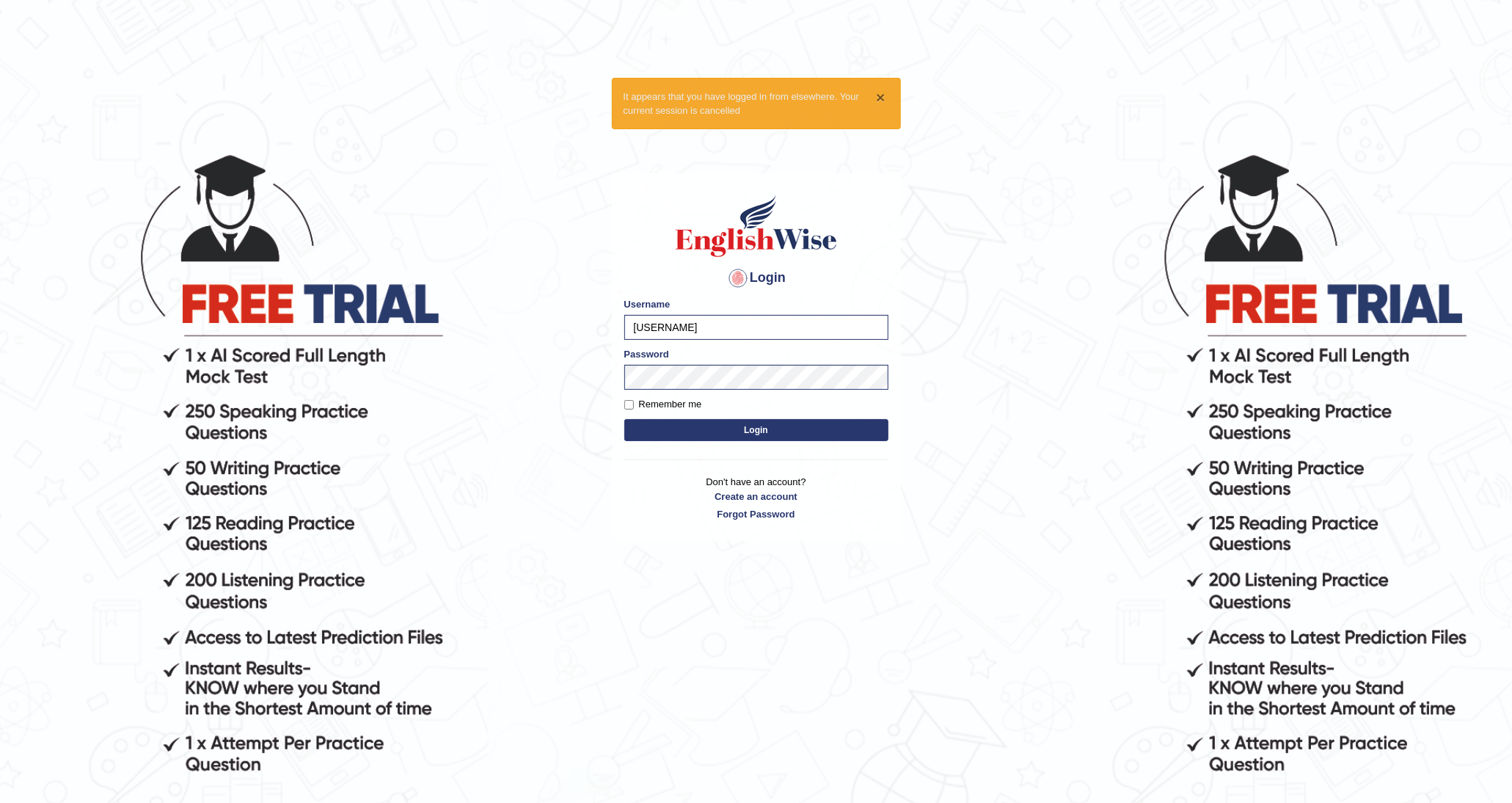 click on "×" at bounding box center [880, 97] 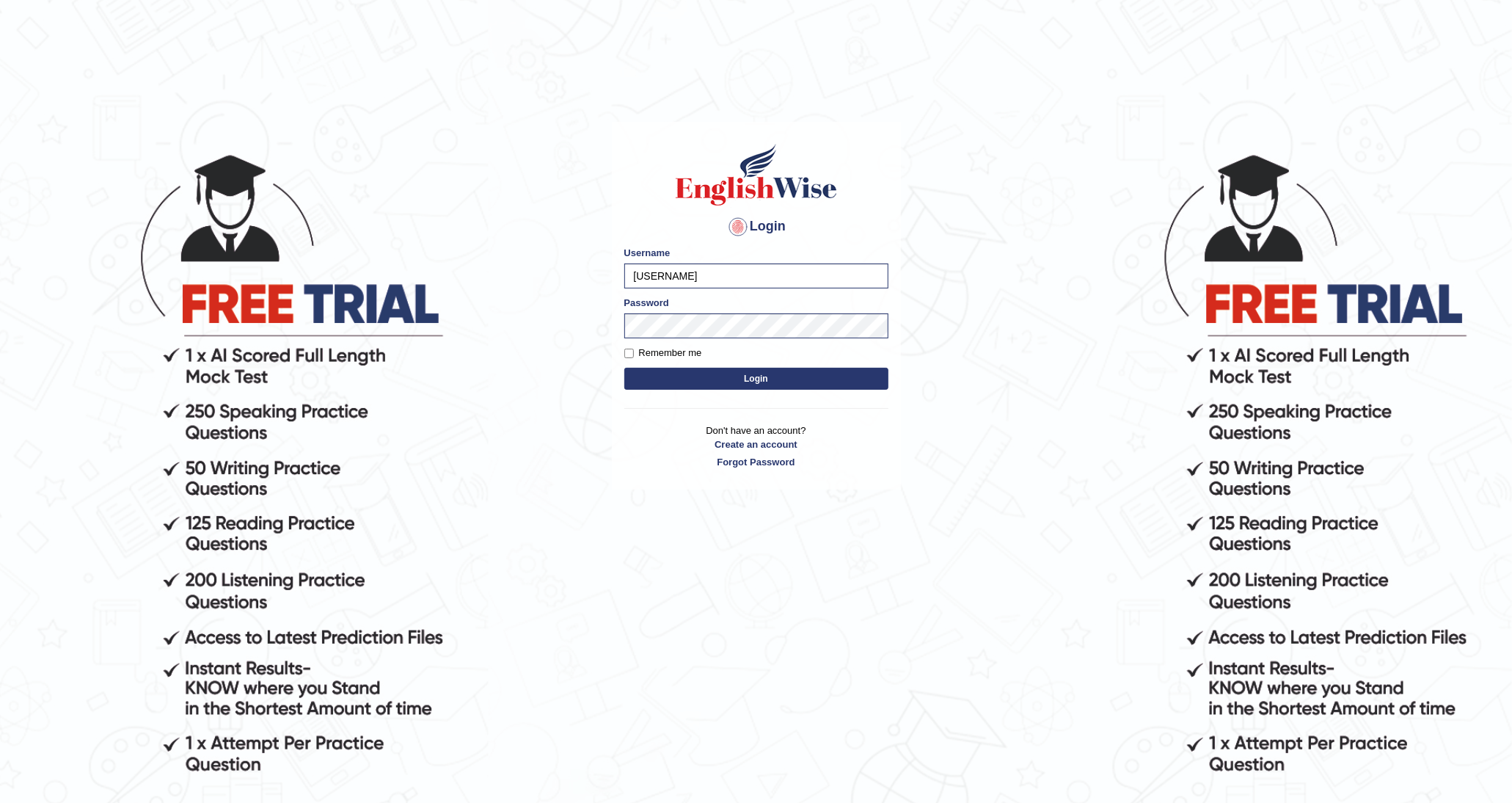 click on "Login
Please fix the following errors:
Username
[USERNAME]
Password
Remember me
Login
Don't have an account?
Create an account
Forgot Password
2025 ©  English Wise.  All Rights Reserved  Back to English Wise" at bounding box center [756, 477] 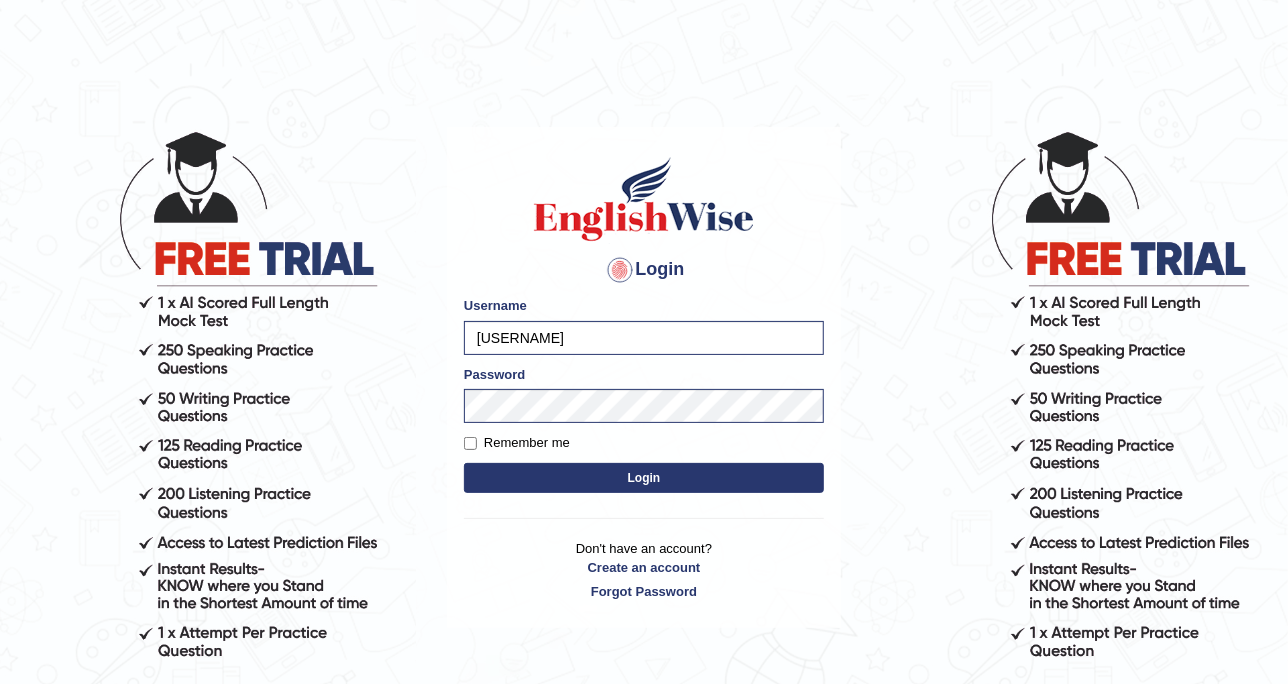 drag, startPoint x: 1859, startPoint y: 1, endPoint x: 587, endPoint y: 155, distance: 1281.2885 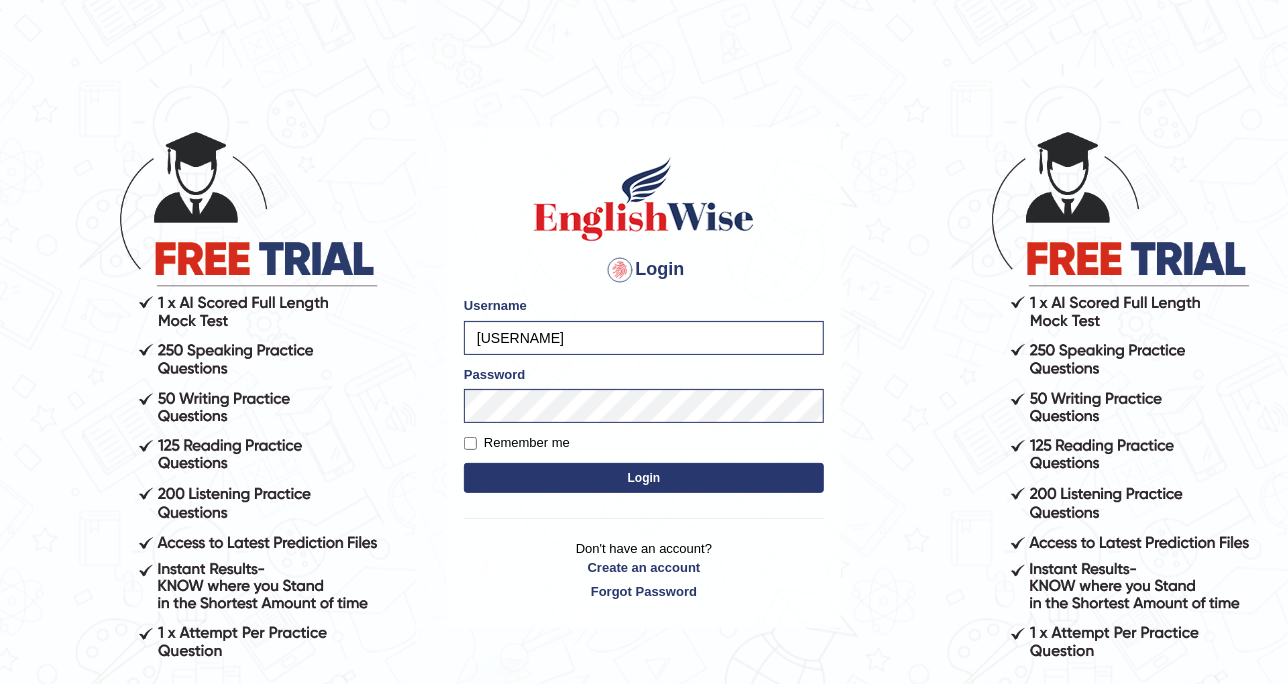 click on "Login" at bounding box center (644, 478) 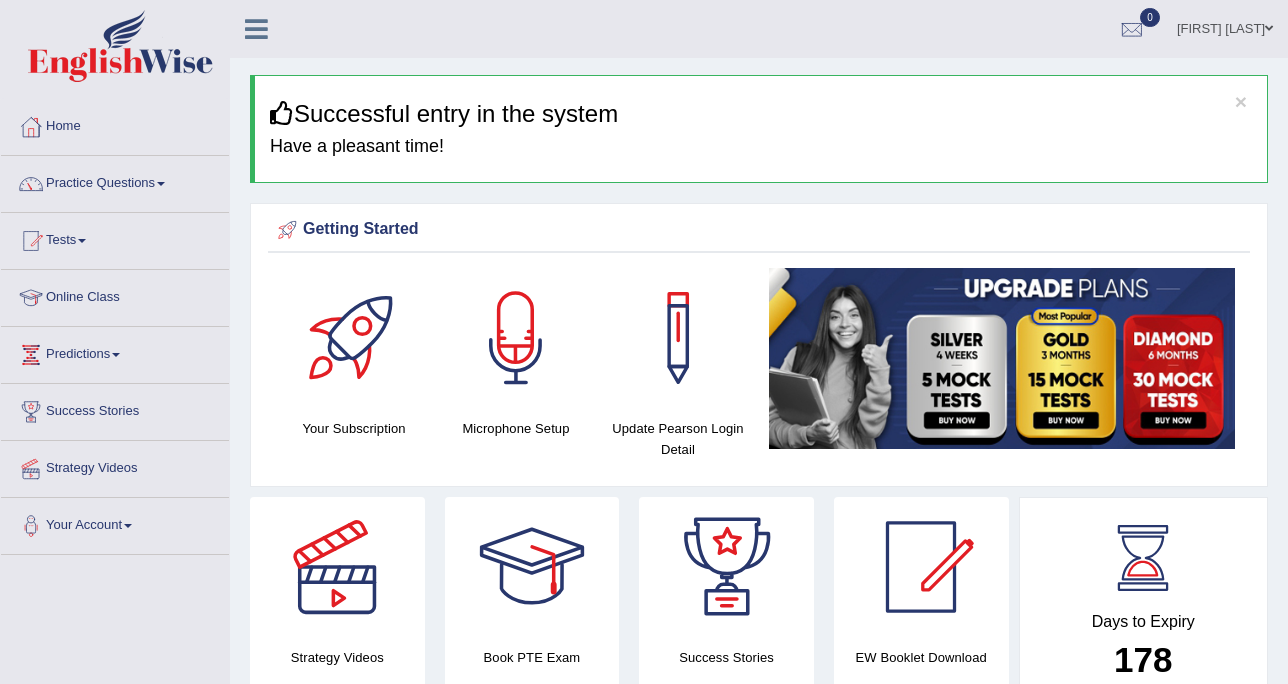 scroll, scrollTop: 0, scrollLeft: 0, axis: both 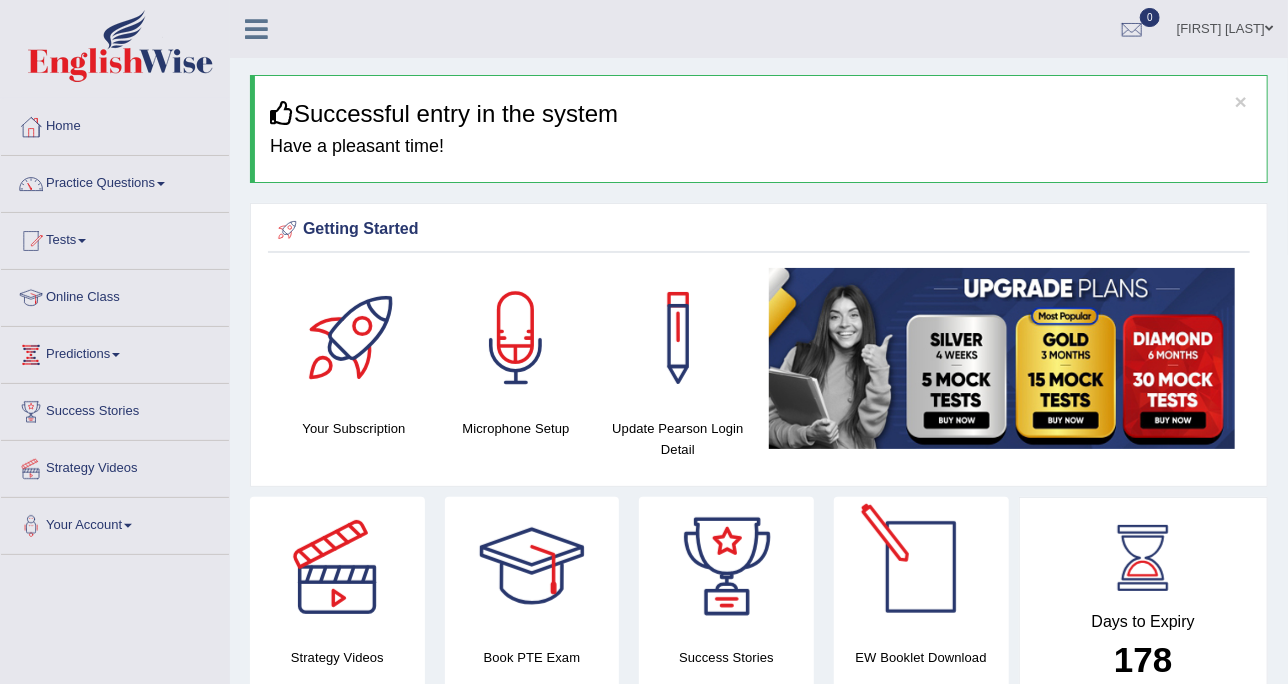 click on "EW Booklet Download" at bounding box center [726, 604] 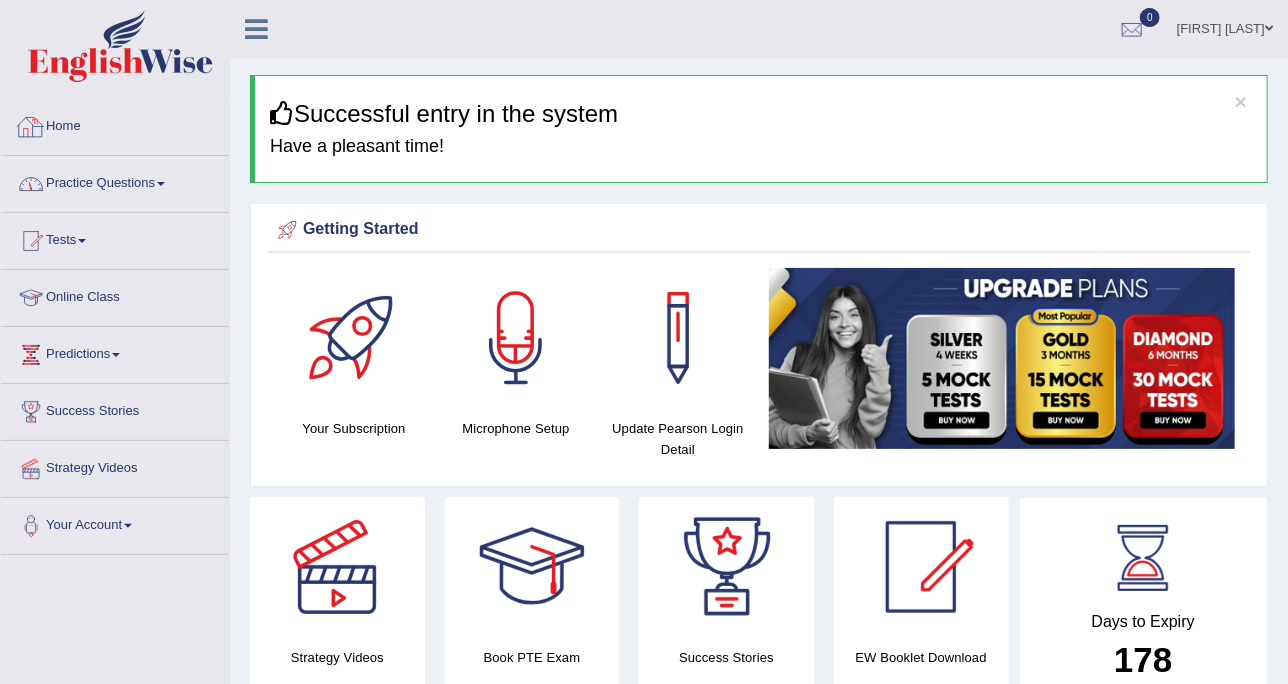 click on "Practice Questions" at bounding box center (115, 181) 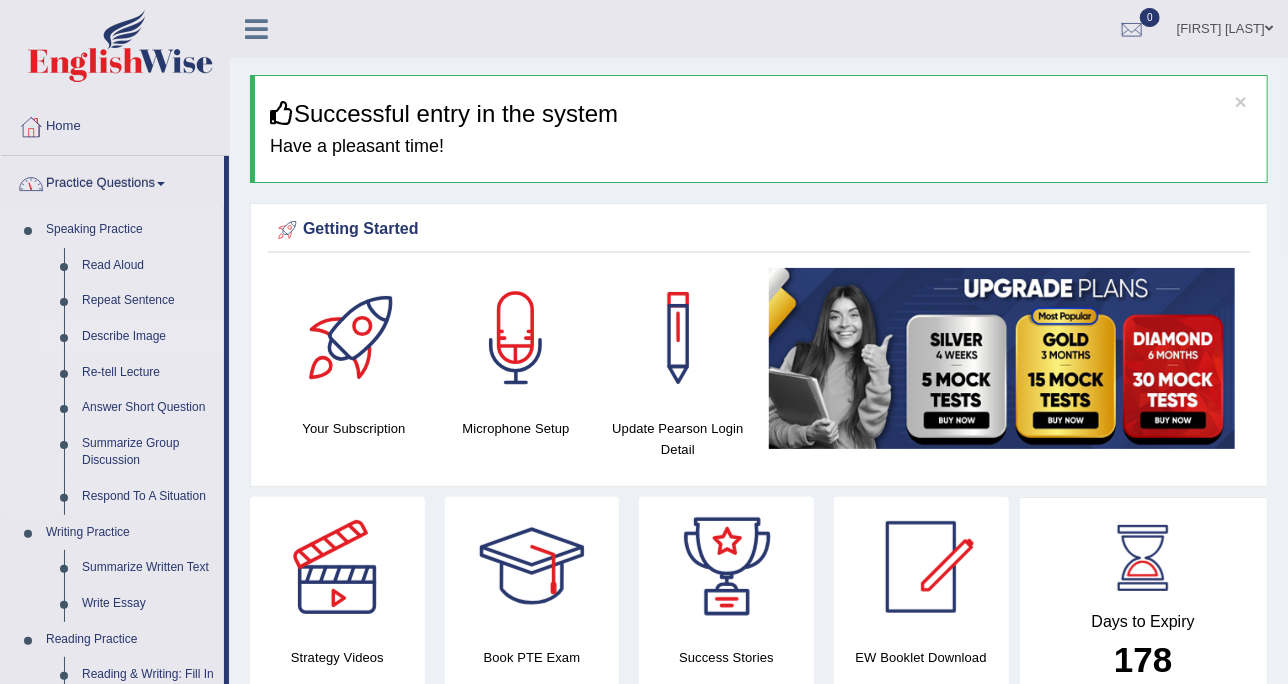 click on "Describe Image" at bounding box center [148, 337] 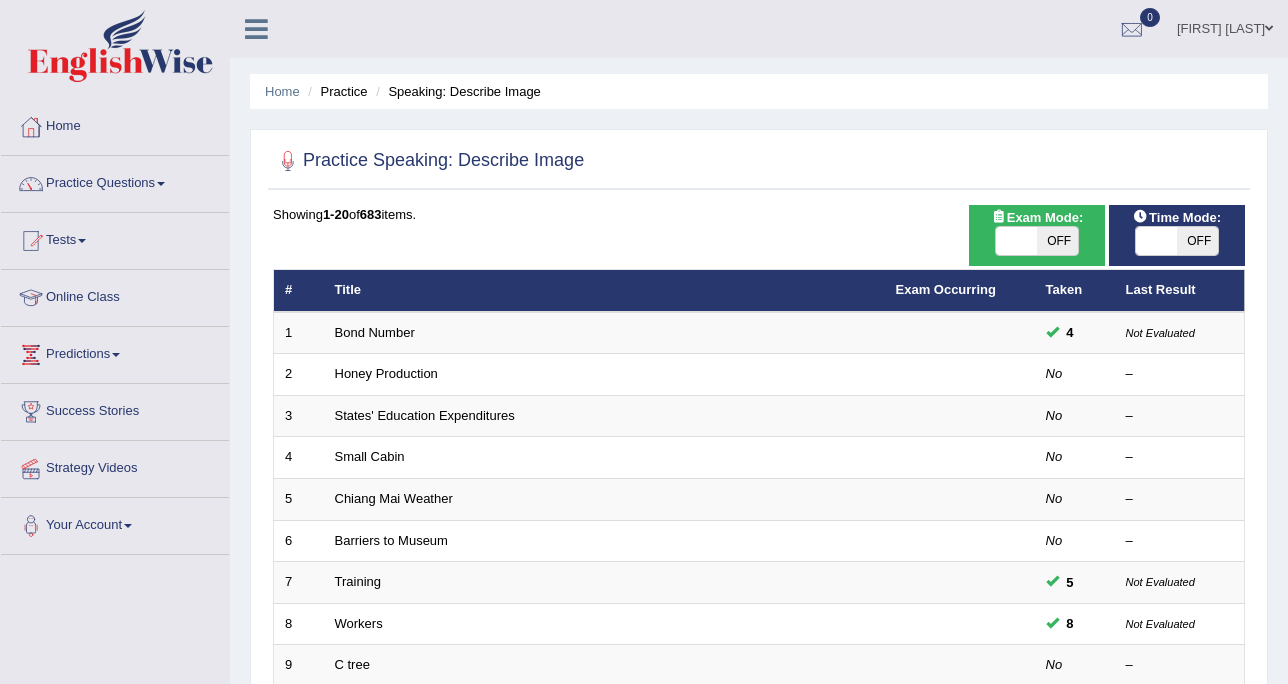 scroll, scrollTop: 0, scrollLeft: 0, axis: both 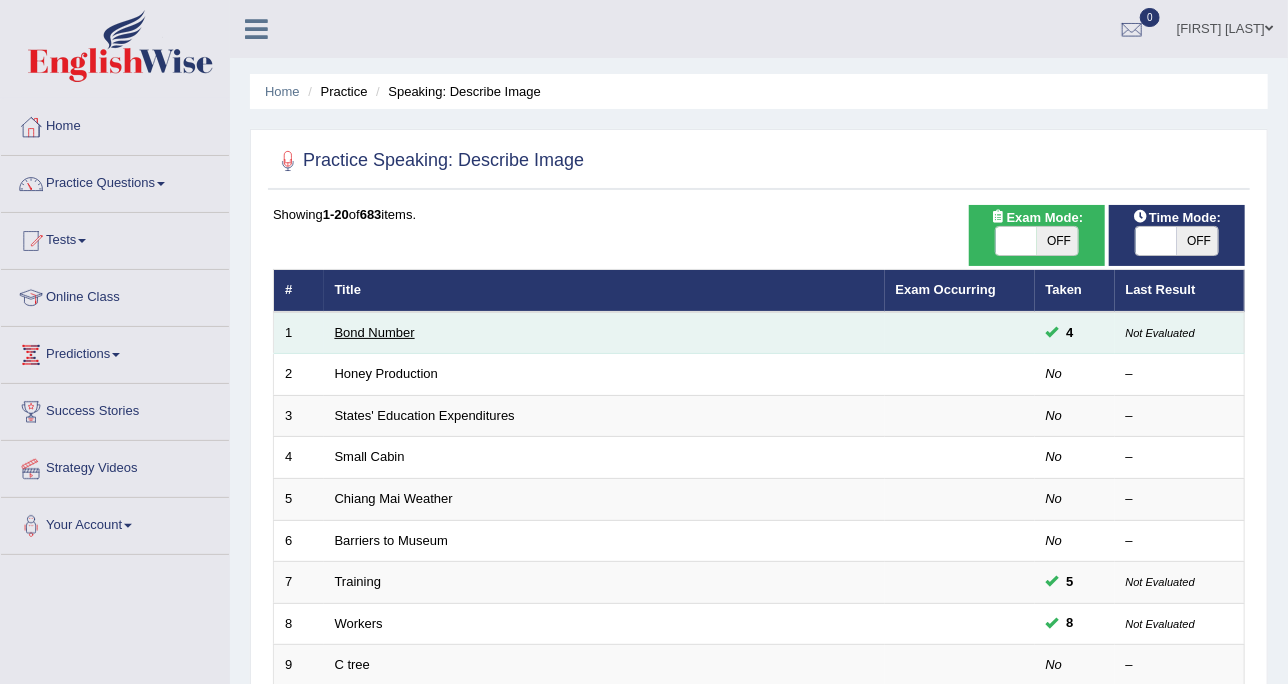 click on "Bond Number" at bounding box center [375, 332] 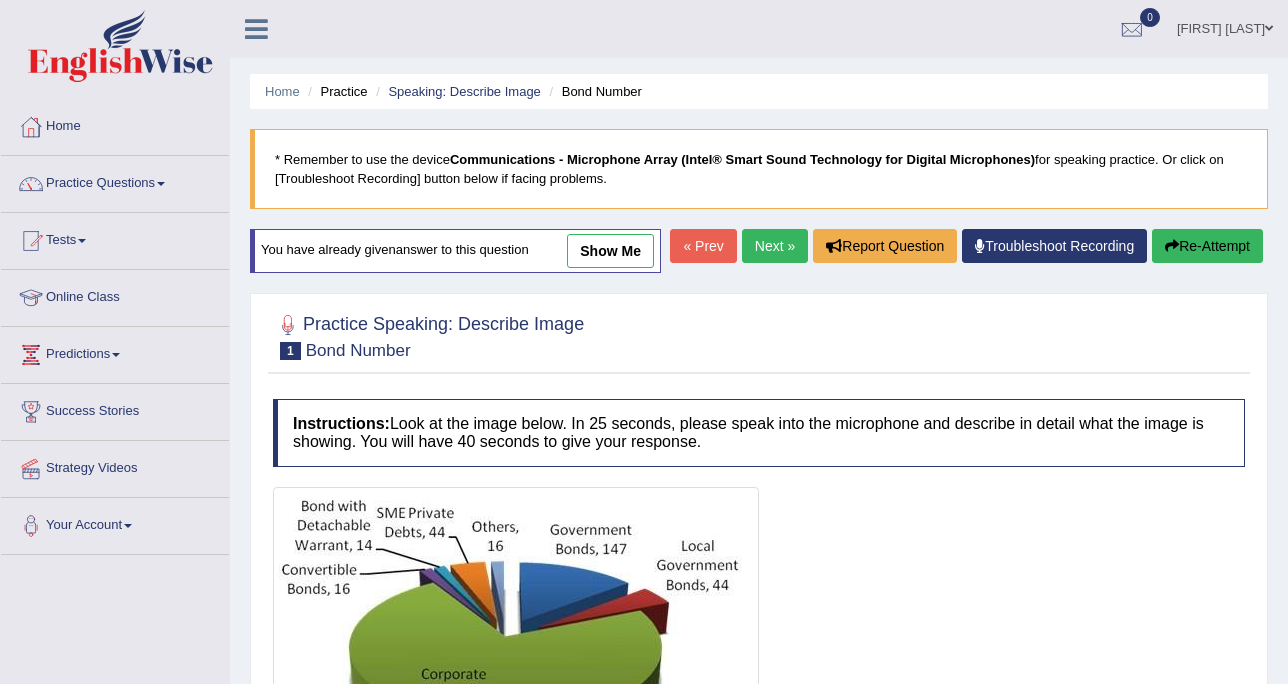 scroll, scrollTop: 0, scrollLeft: 0, axis: both 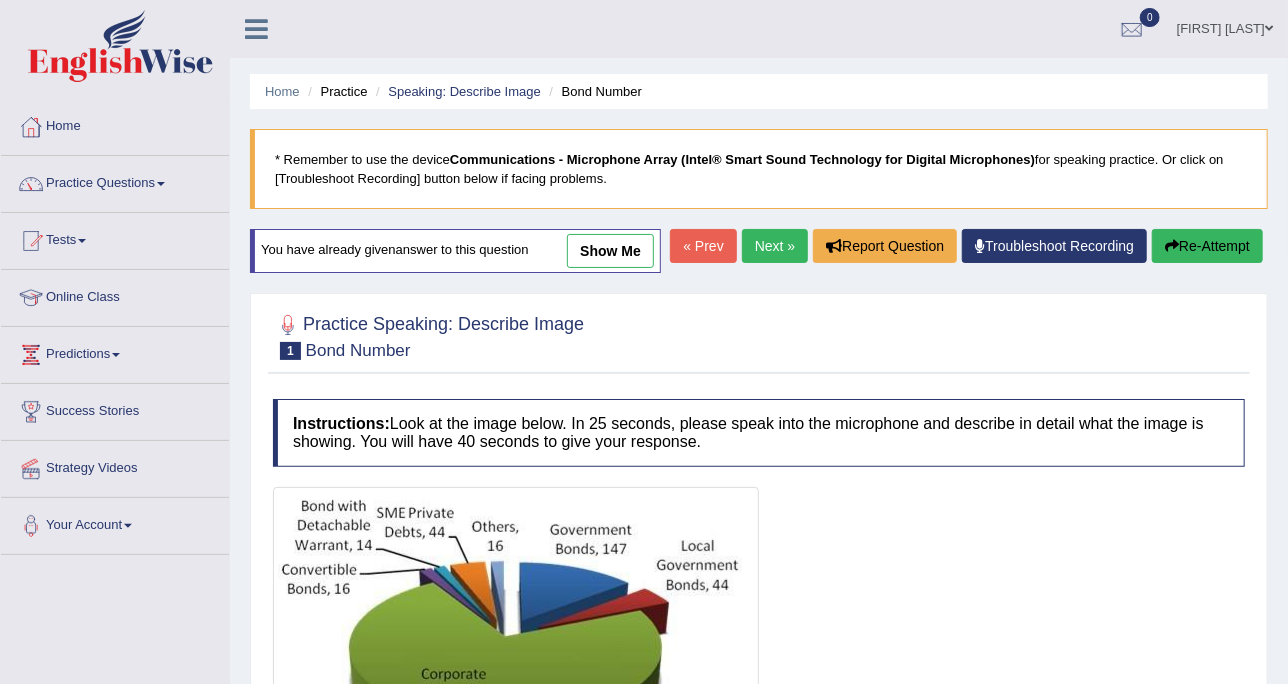 click on "Speaking: Describe Image" at bounding box center [456, 91] 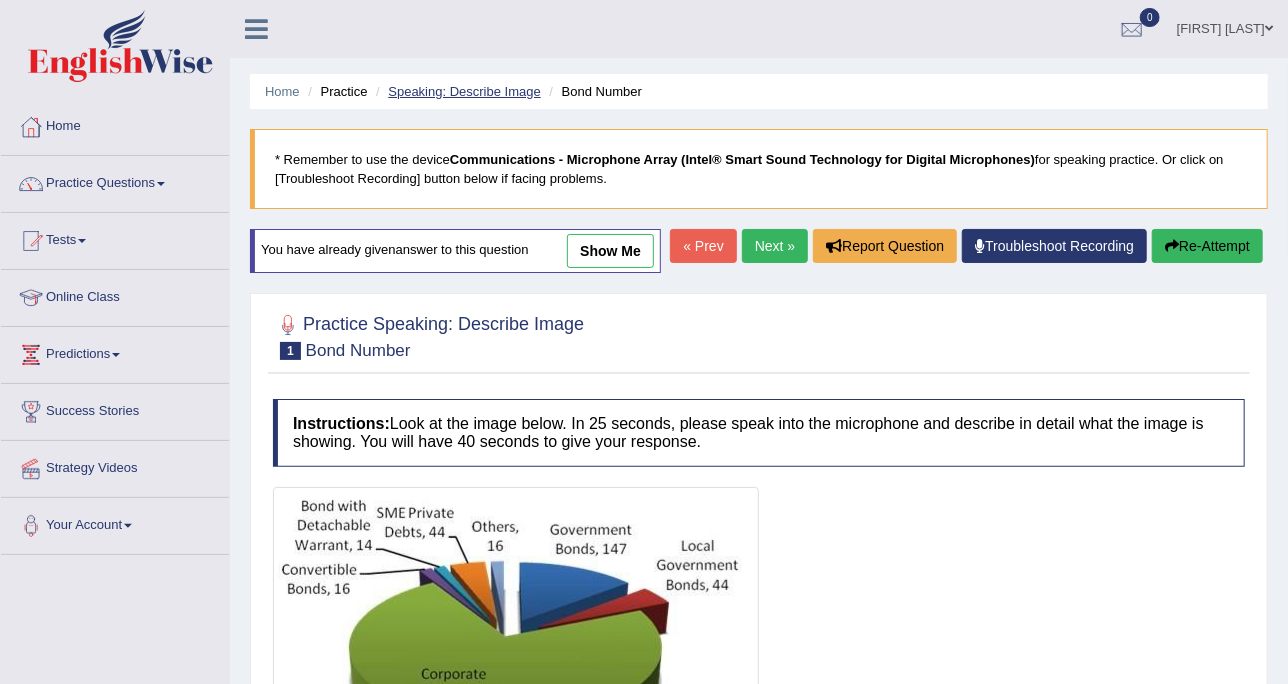 click on "Speaking: Describe Image" at bounding box center [464, 91] 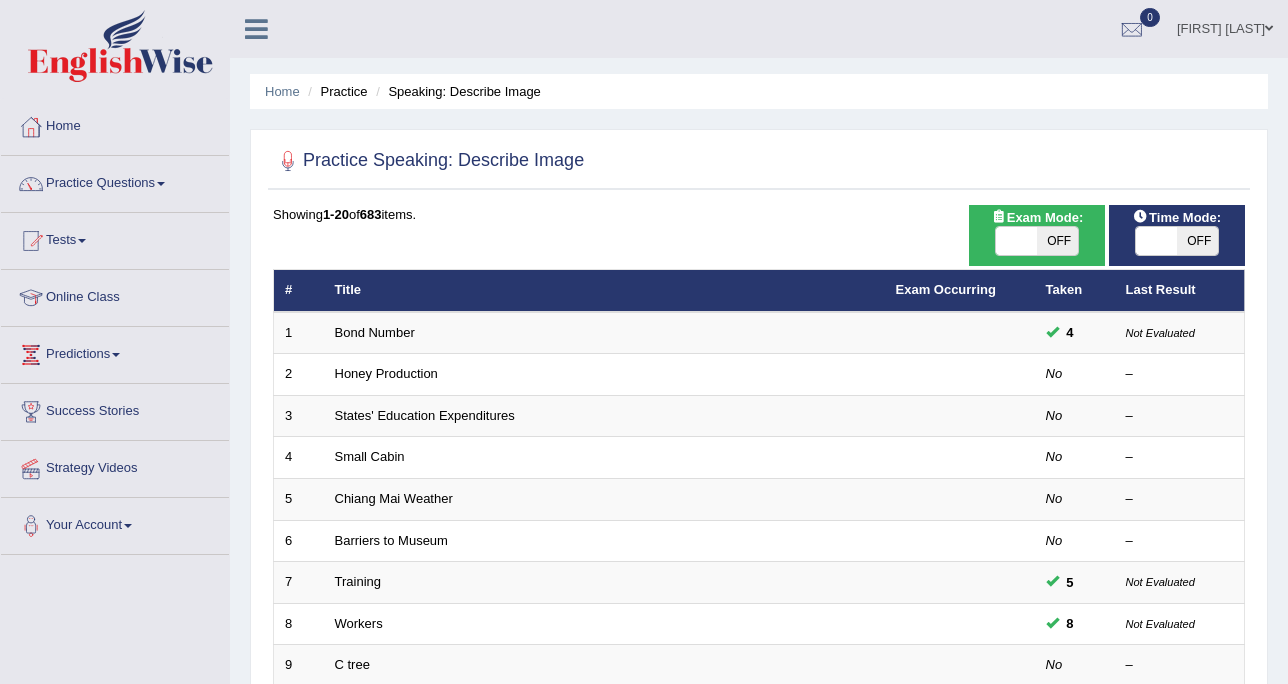 scroll, scrollTop: 625, scrollLeft: 0, axis: vertical 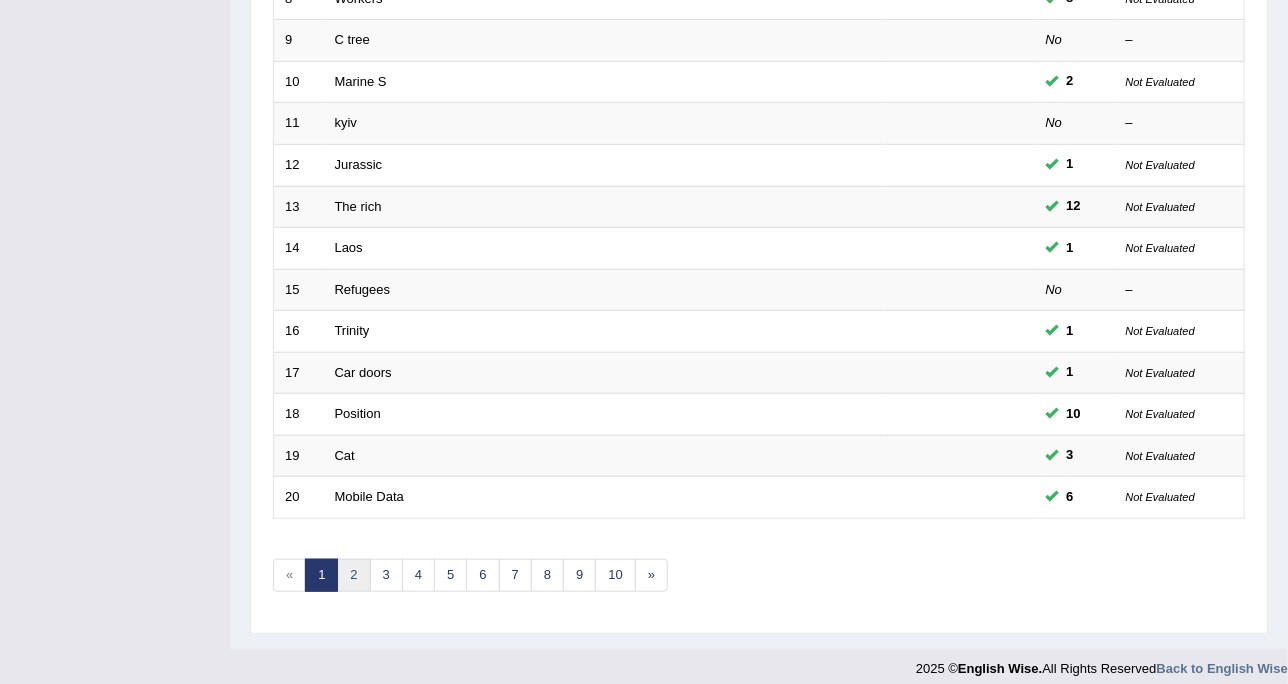 click on "2" at bounding box center [353, 575] 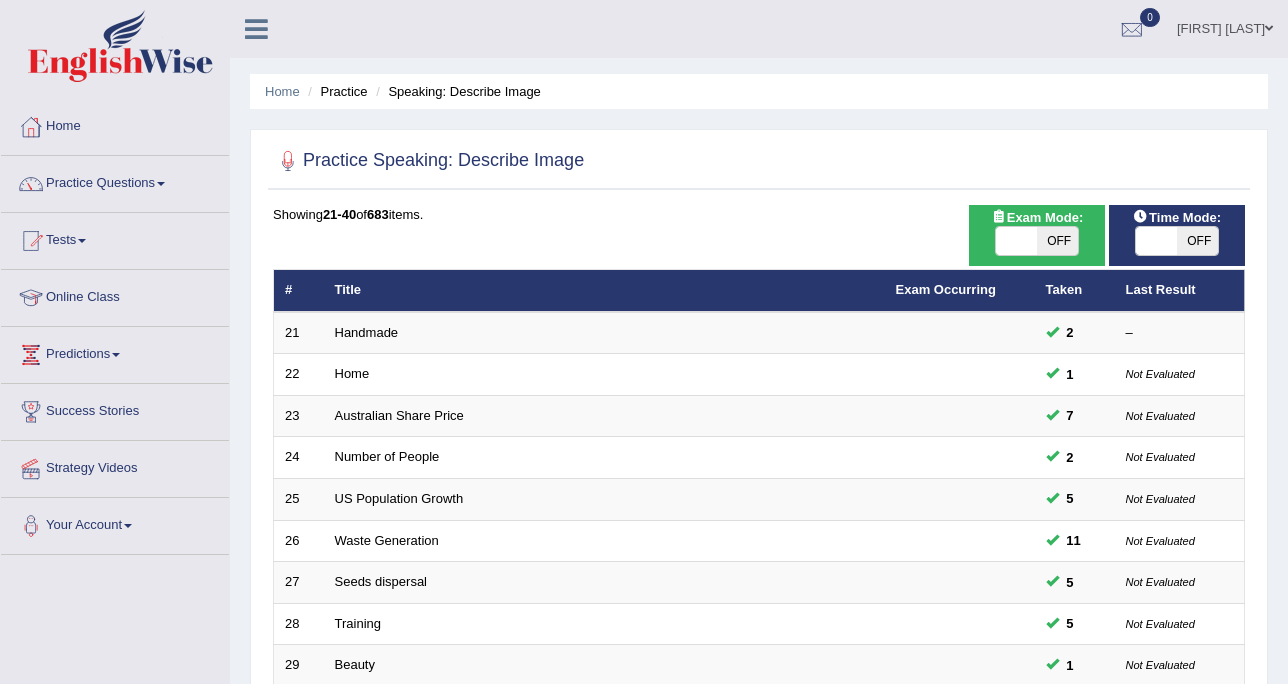 scroll, scrollTop: 0, scrollLeft: 0, axis: both 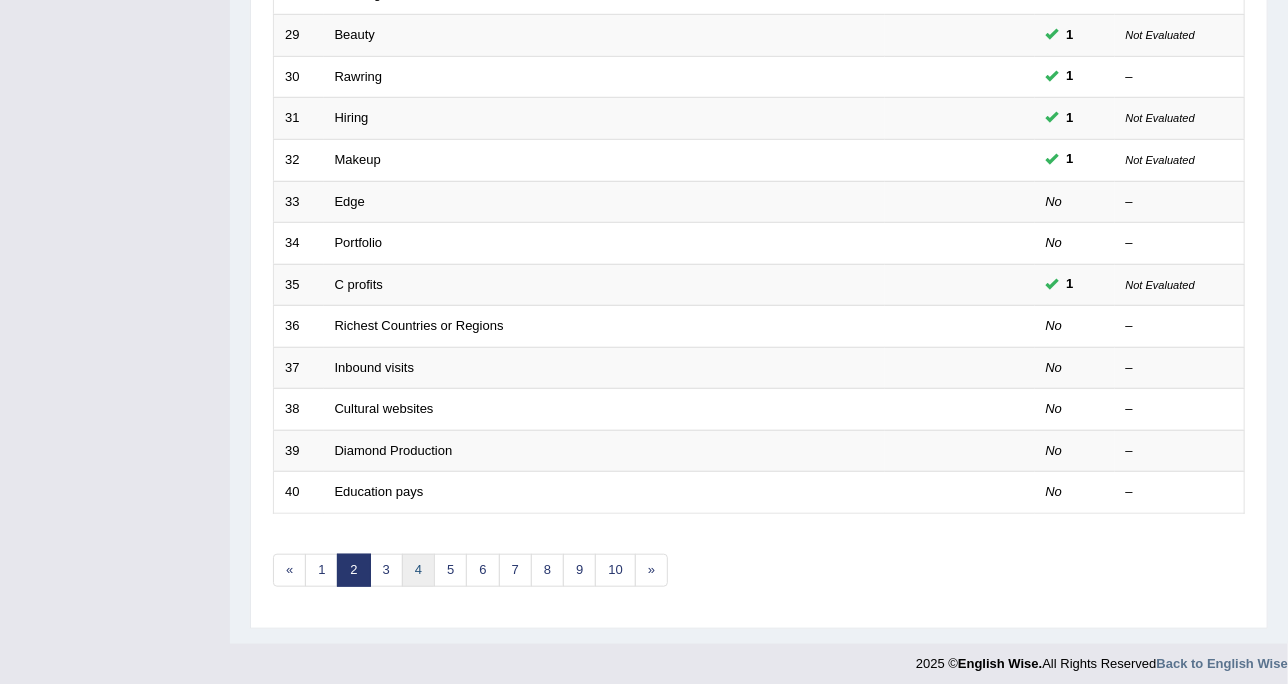 click on "4" at bounding box center [418, 570] 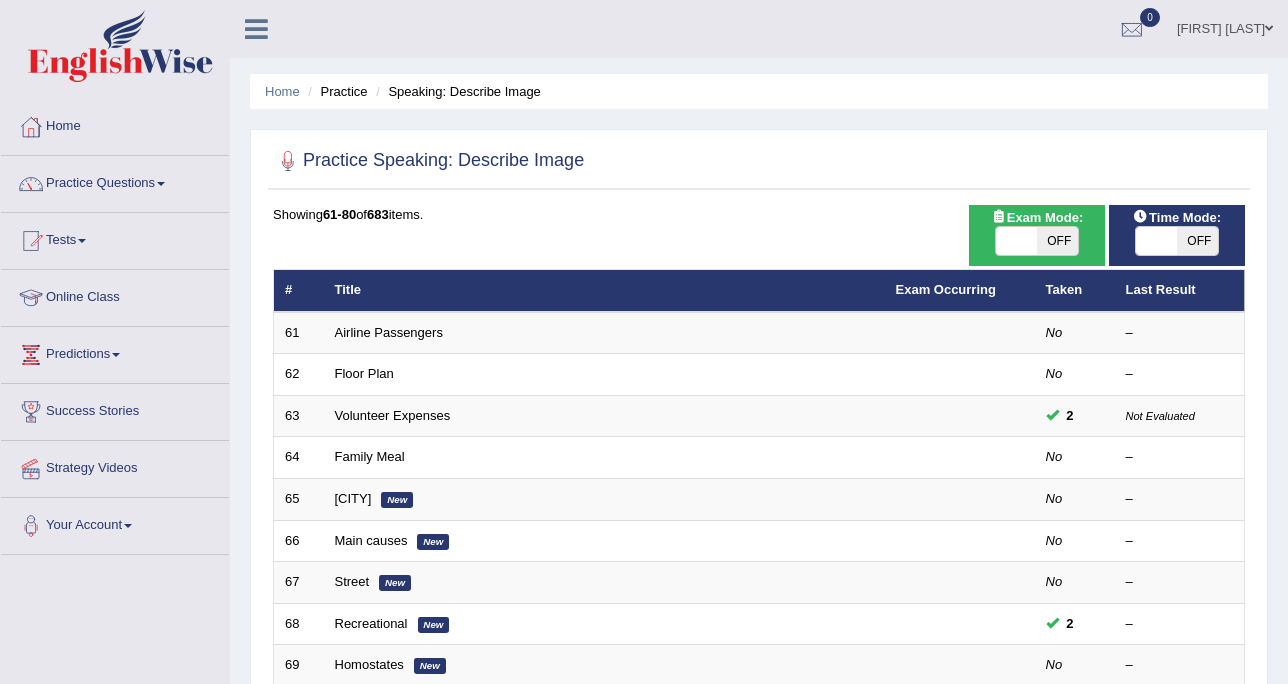 scroll, scrollTop: 625, scrollLeft: 0, axis: vertical 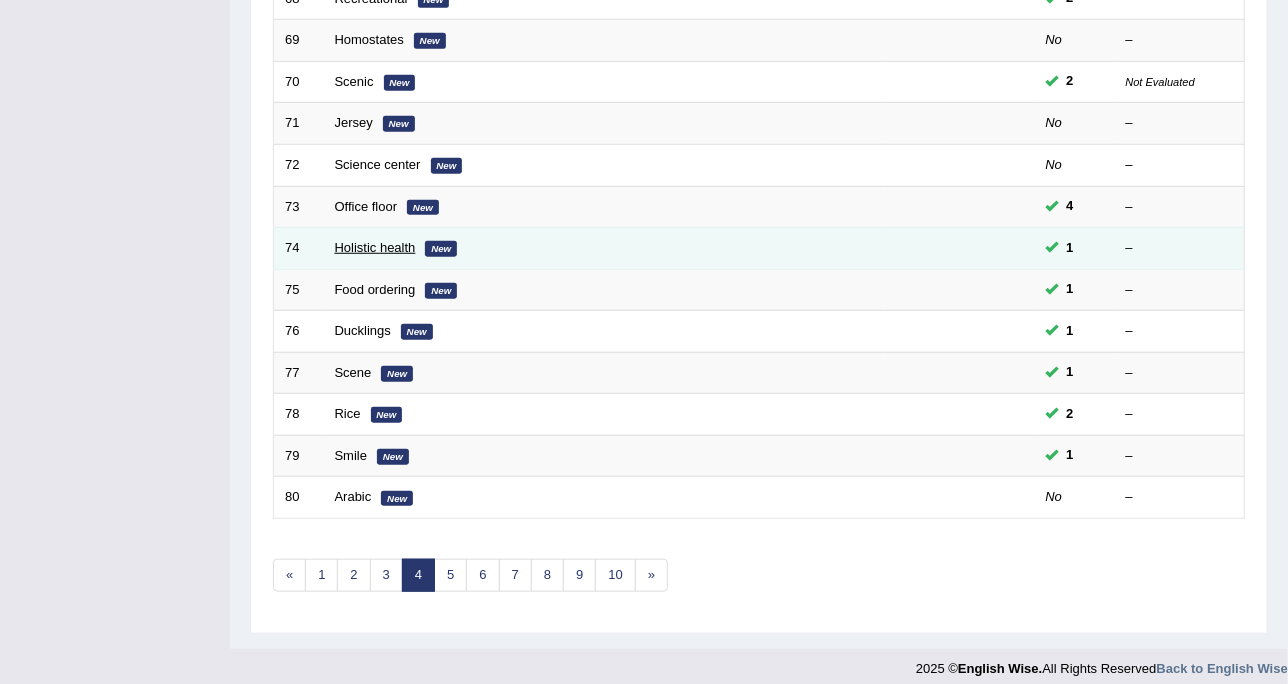 click on "Holistic health" at bounding box center (375, 247) 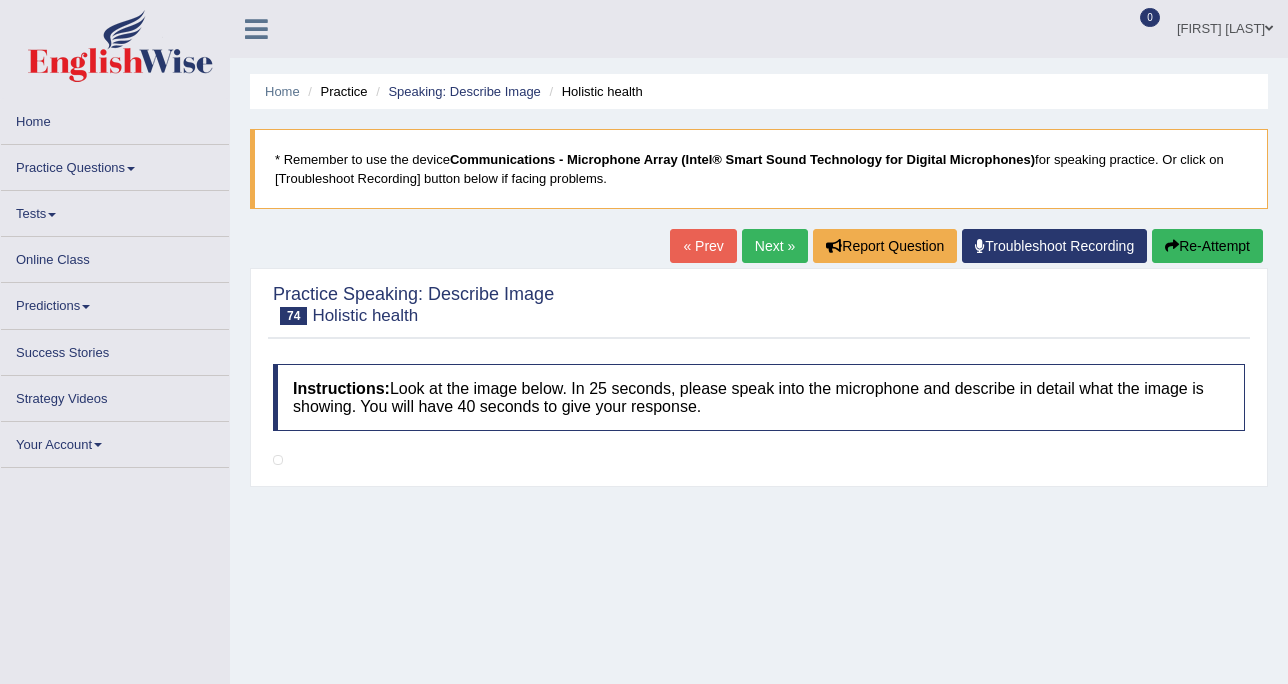 scroll, scrollTop: 0, scrollLeft: 0, axis: both 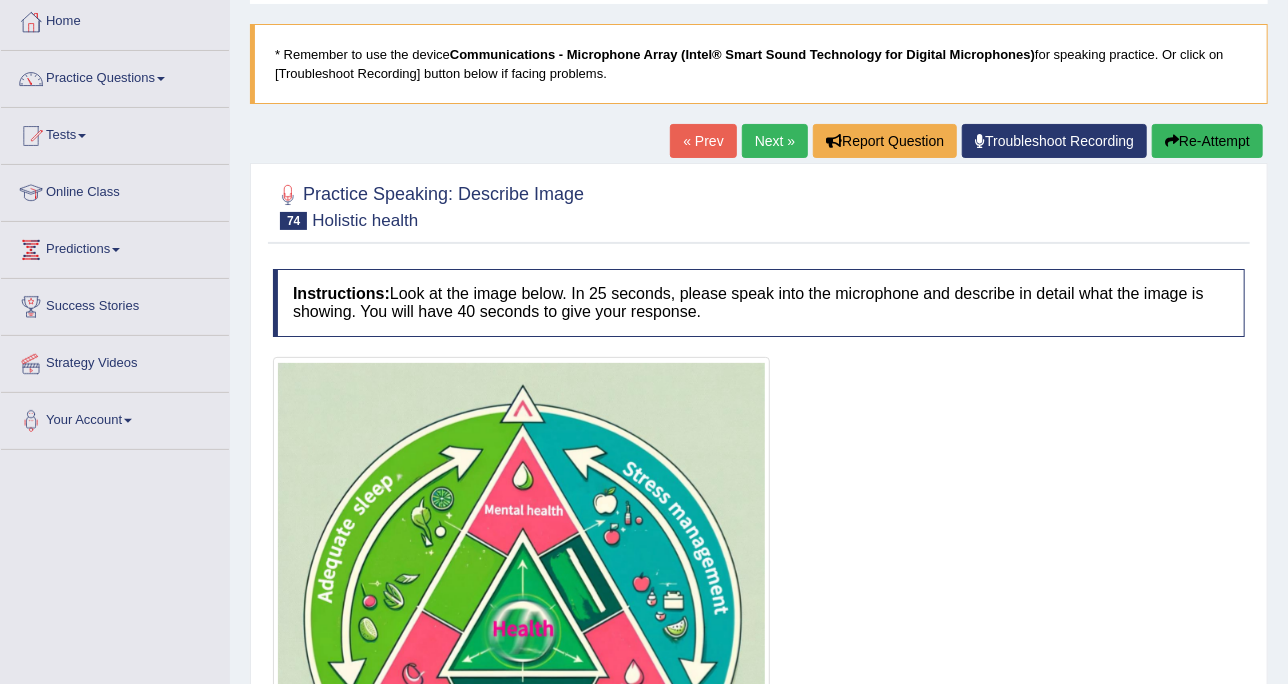 click on "Next »" at bounding box center (775, 141) 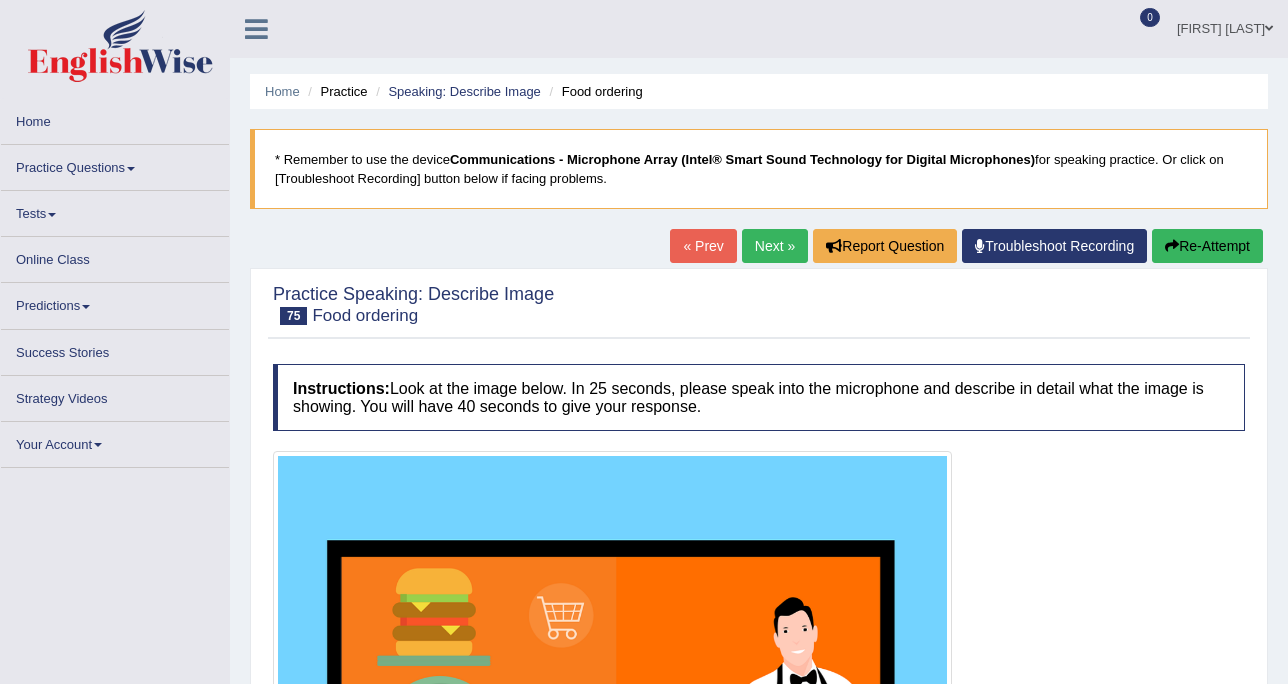 scroll, scrollTop: 0, scrollLeft: 0, axis: both 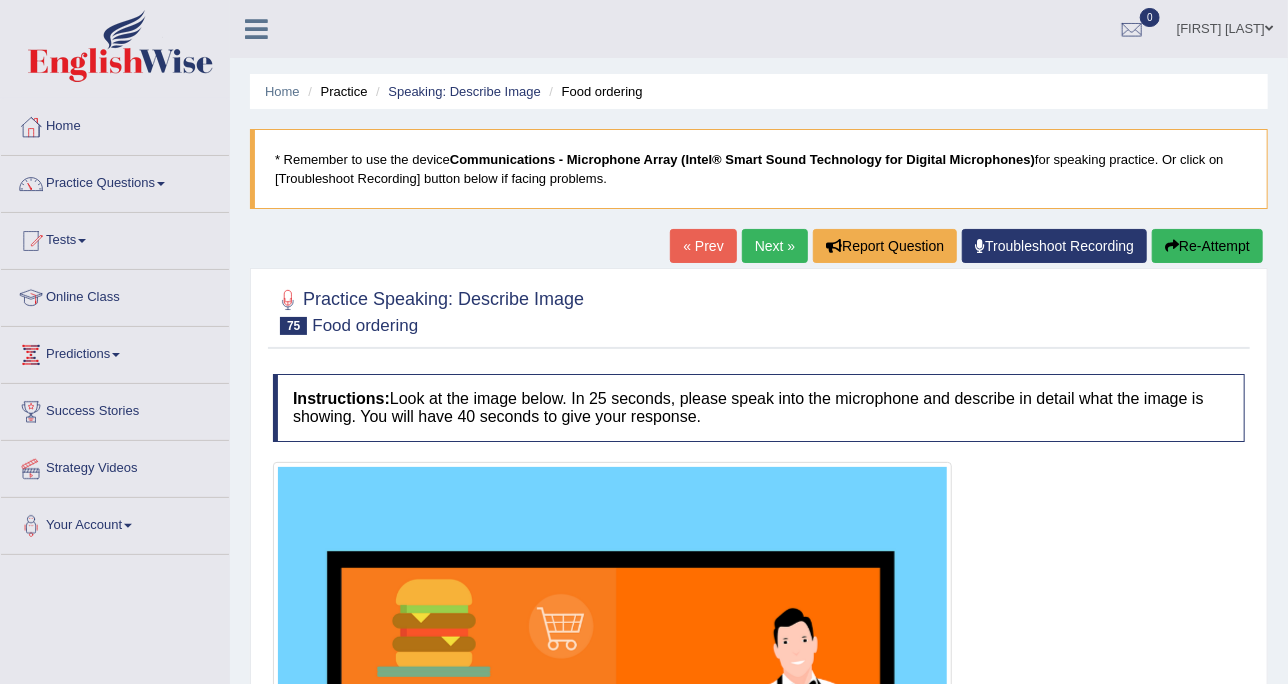 click on "Next »" at bounding box center [775, 246] 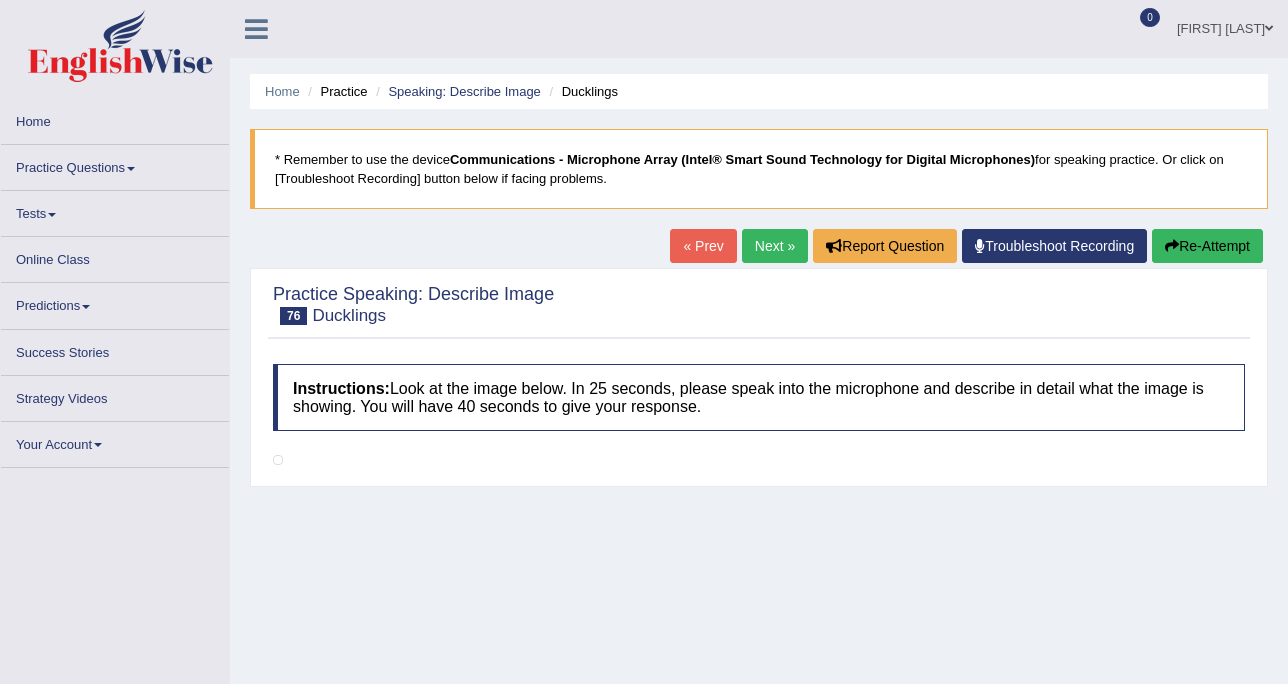 scroll, scrollTop: 0, scrollLeft: 0, axis: both 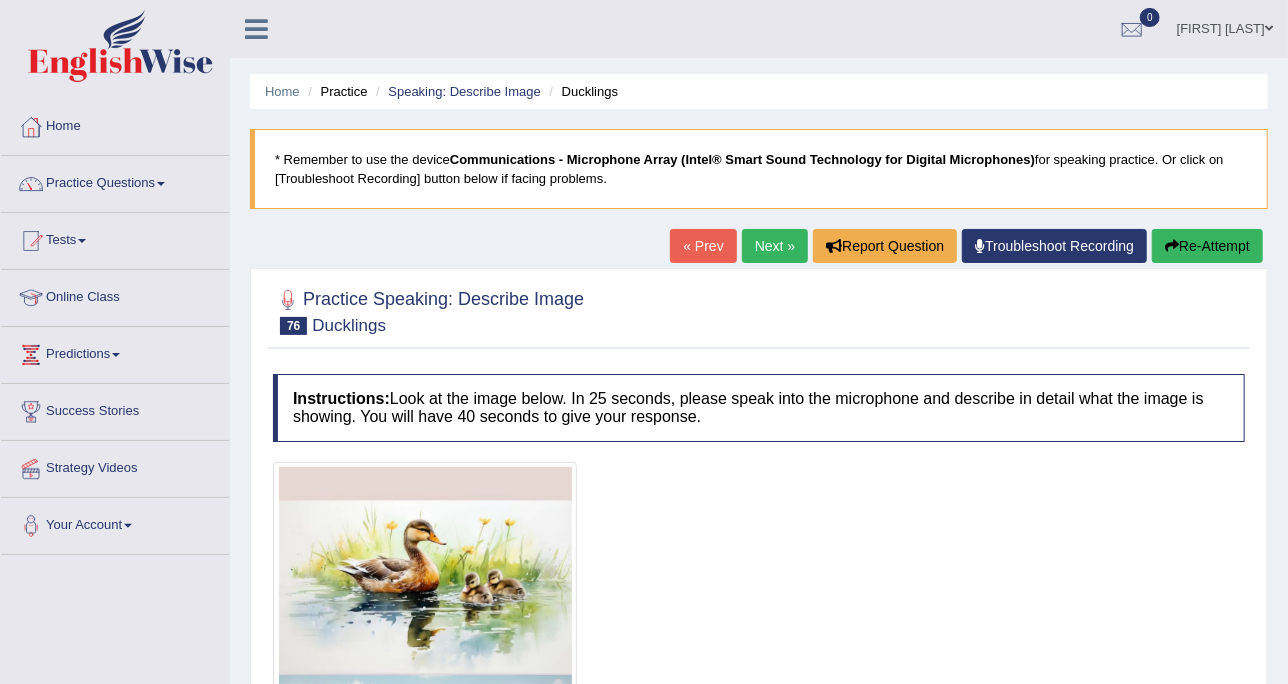 click on "Next »" at bounding box center [775, 246] 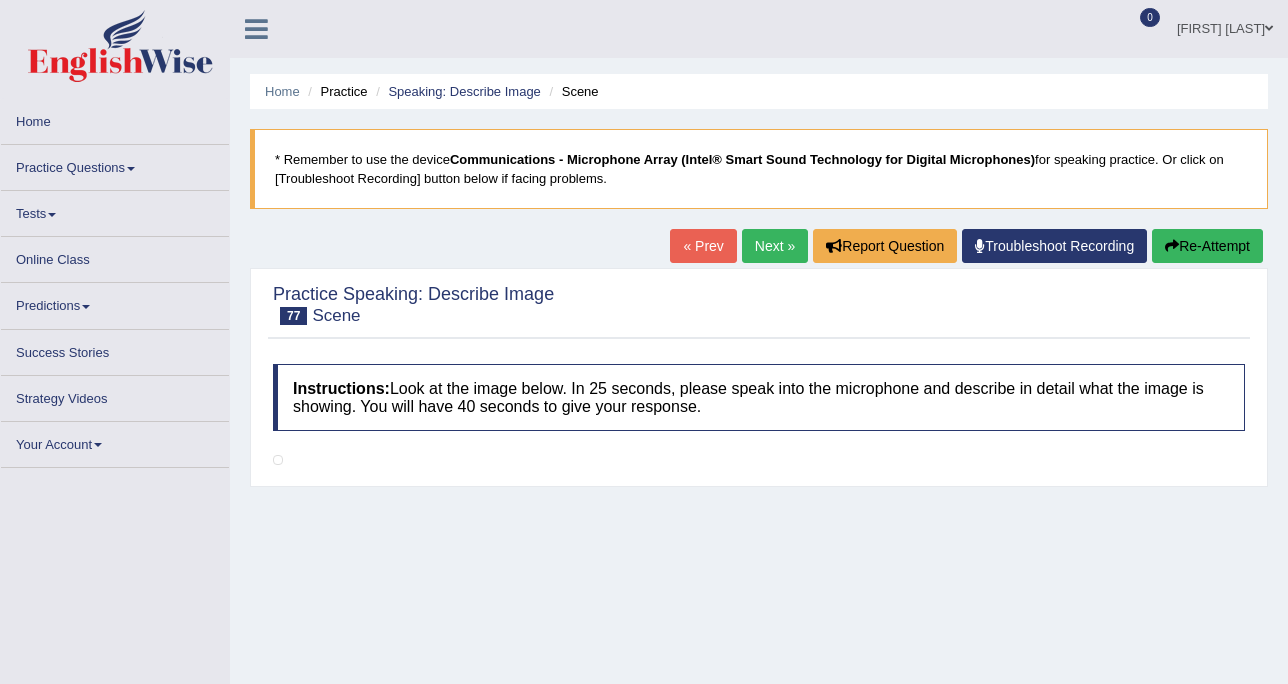 scroll, scrollTop: 0, scrollLeft: 0, axis: both 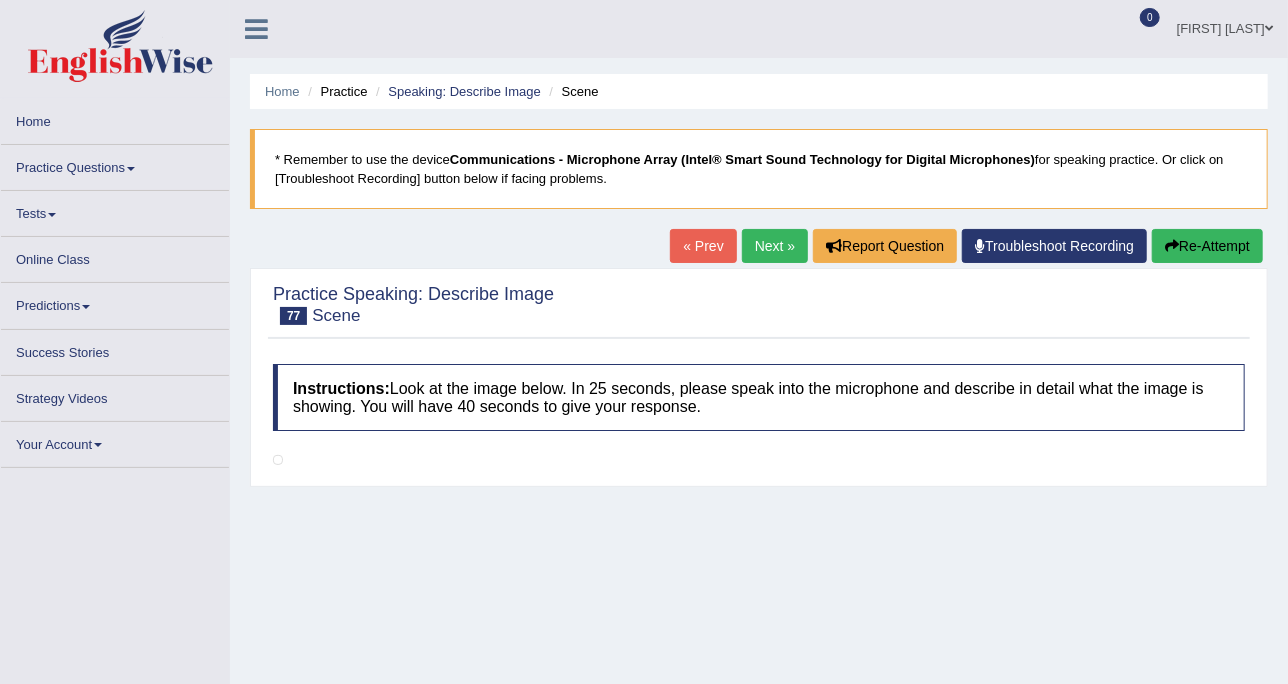 click on "Home
Practice
Speaking: Describe Image
Scene
* Remember to use the device  Communications - Microphone Array (Intel® Smart Sound Technology for Digital Microphones)  for speaking practice. Or click on [Troubleshoot Recording] button below if facing problems.
« Prev Next »  Report Question  Troubleshoot Recording  Re-Attempt
Practice Speaking: Describe Image
77
Scene
Instructions:  Look at the image below. In 25 seconds, please speak into the microphone and describe in detail what the image is showing. You will have 40 seconds to give your response." at bounding box center [759, 500] 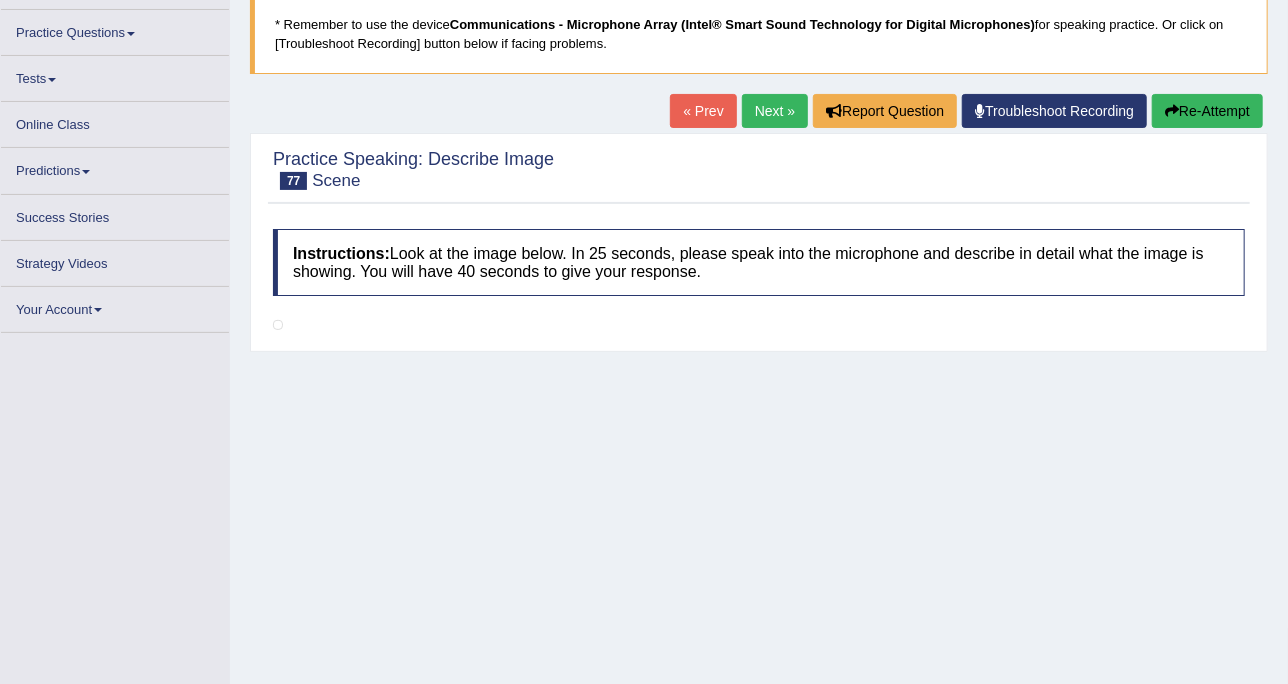 scroll, scrollTop: 105, scrollLeft: 0, axis: vertical 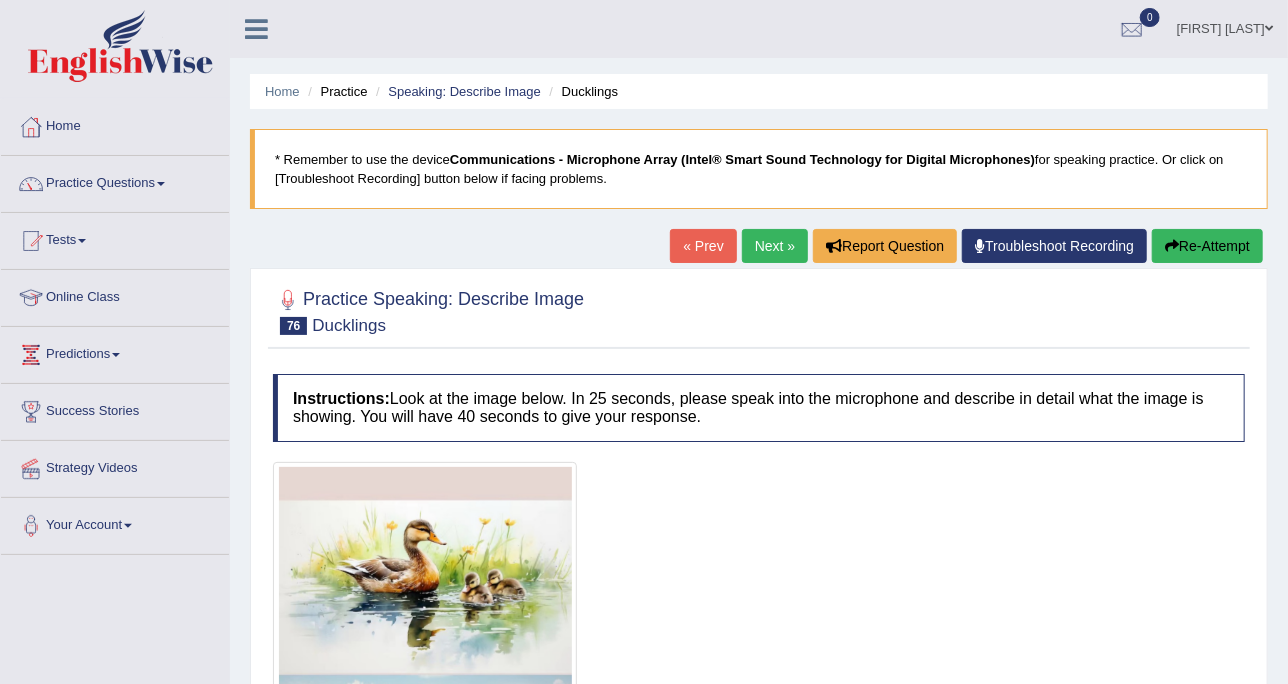 click on "Next »" at bounding box center [775, 246] 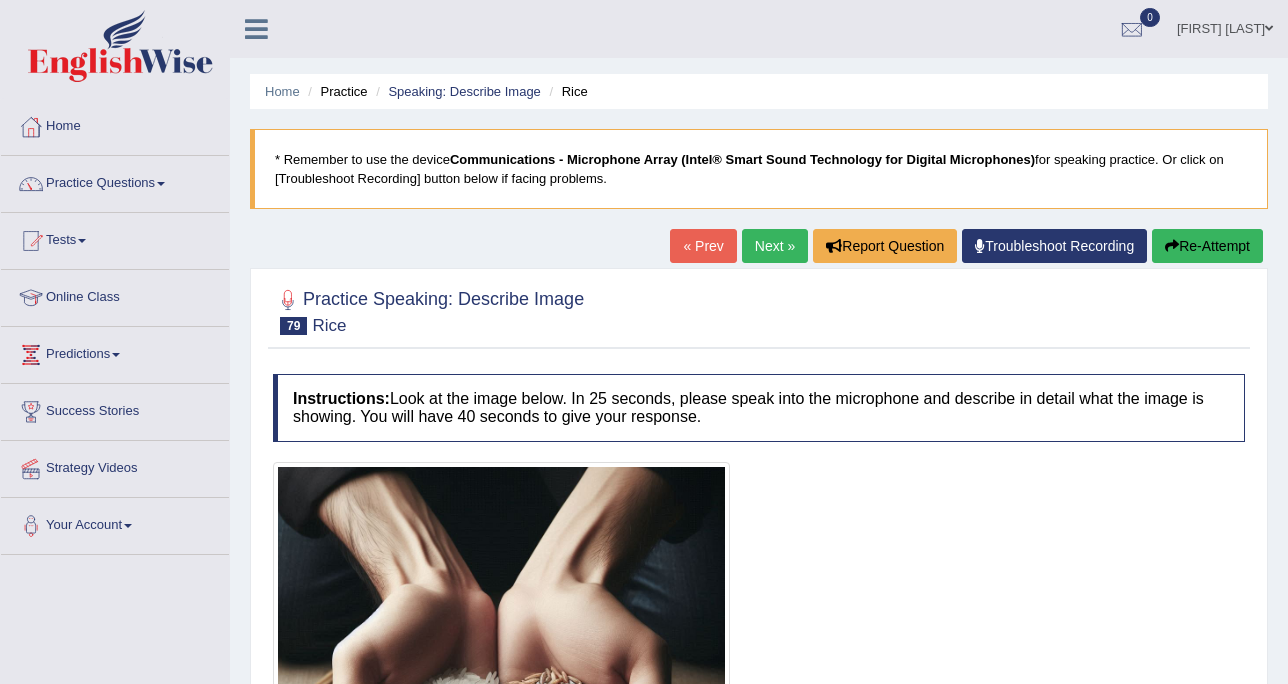 scroll, scrollTop: 0, scrollLeft: 0, axis: both 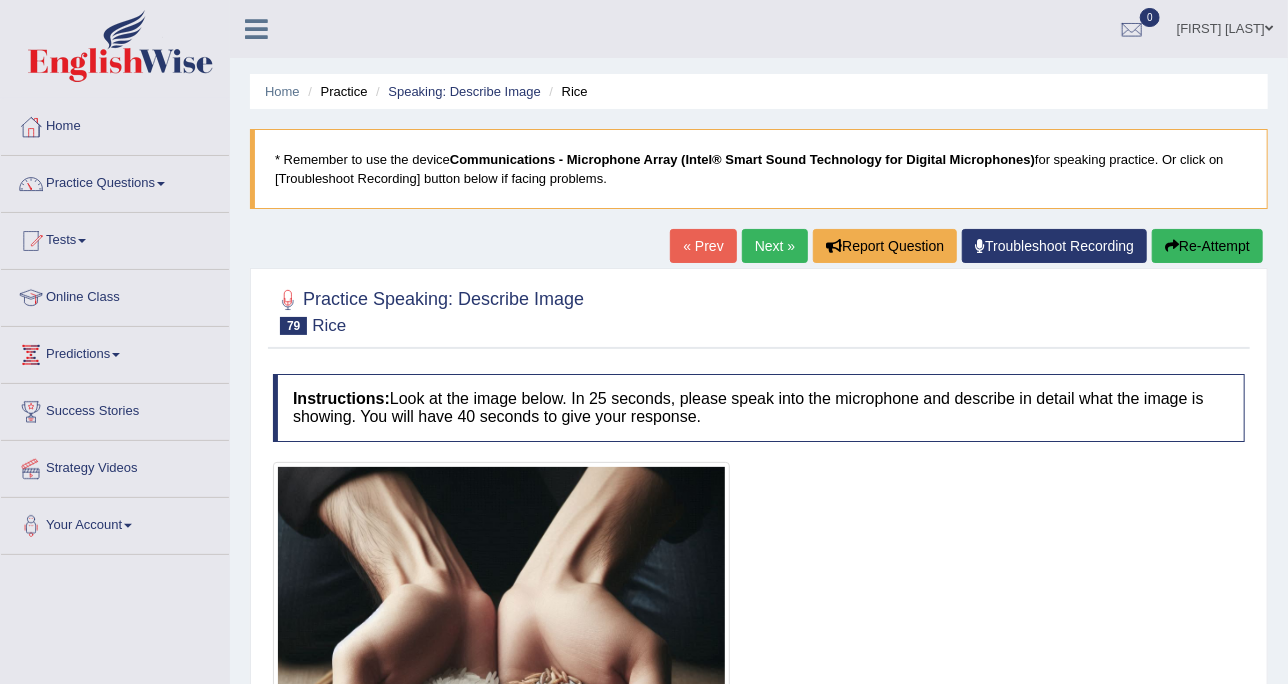 click on "Next »" at bounding box center (775, 246) 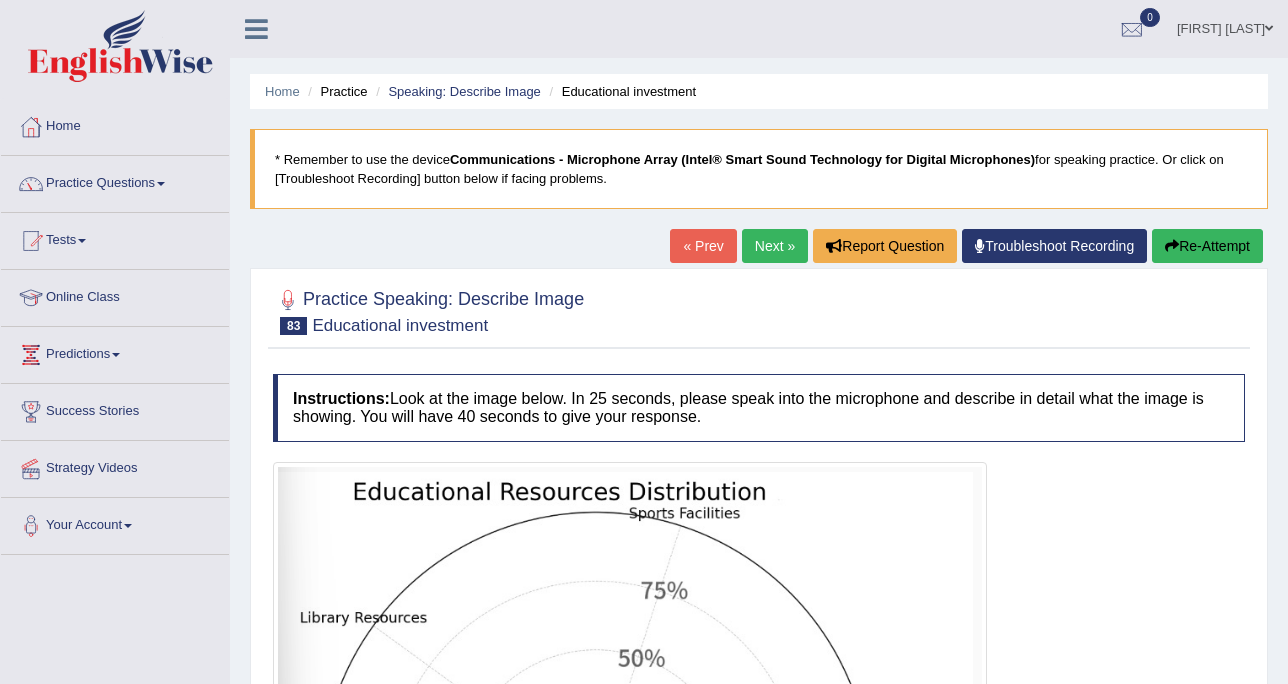 scroll, scrollTop: 0, scrollLeft: 0, axis: both 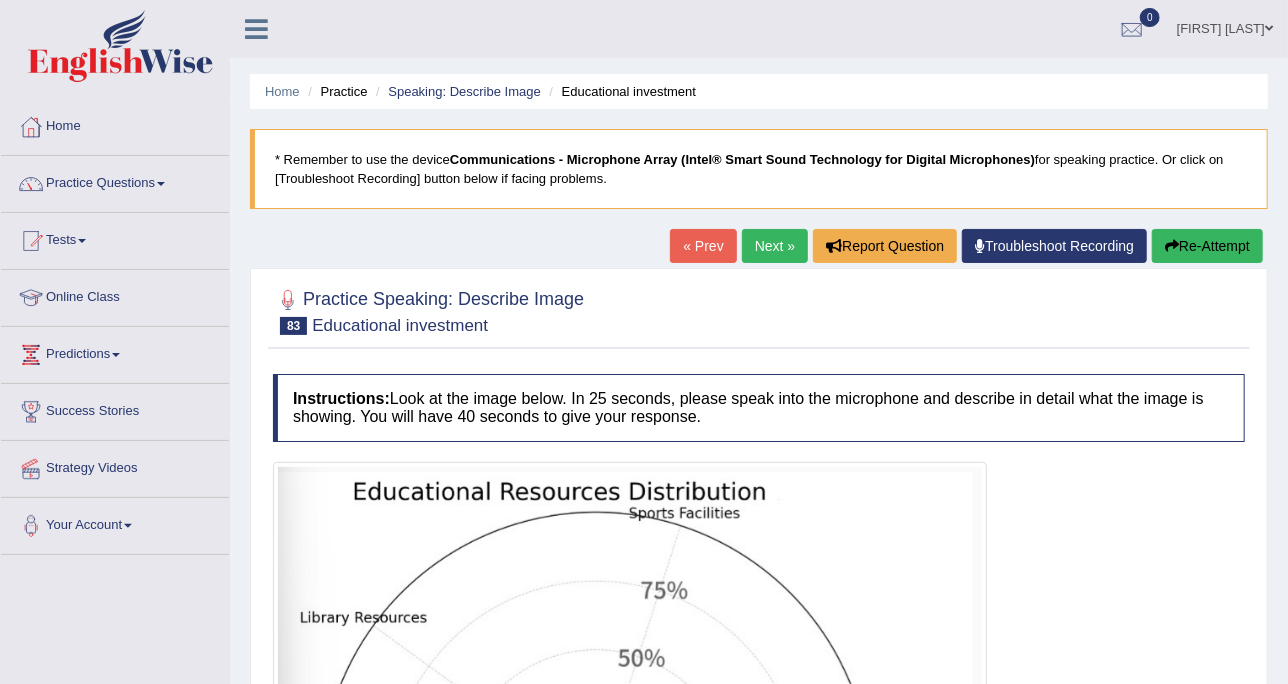 click on "Next »" at bounding box center [775, 246] 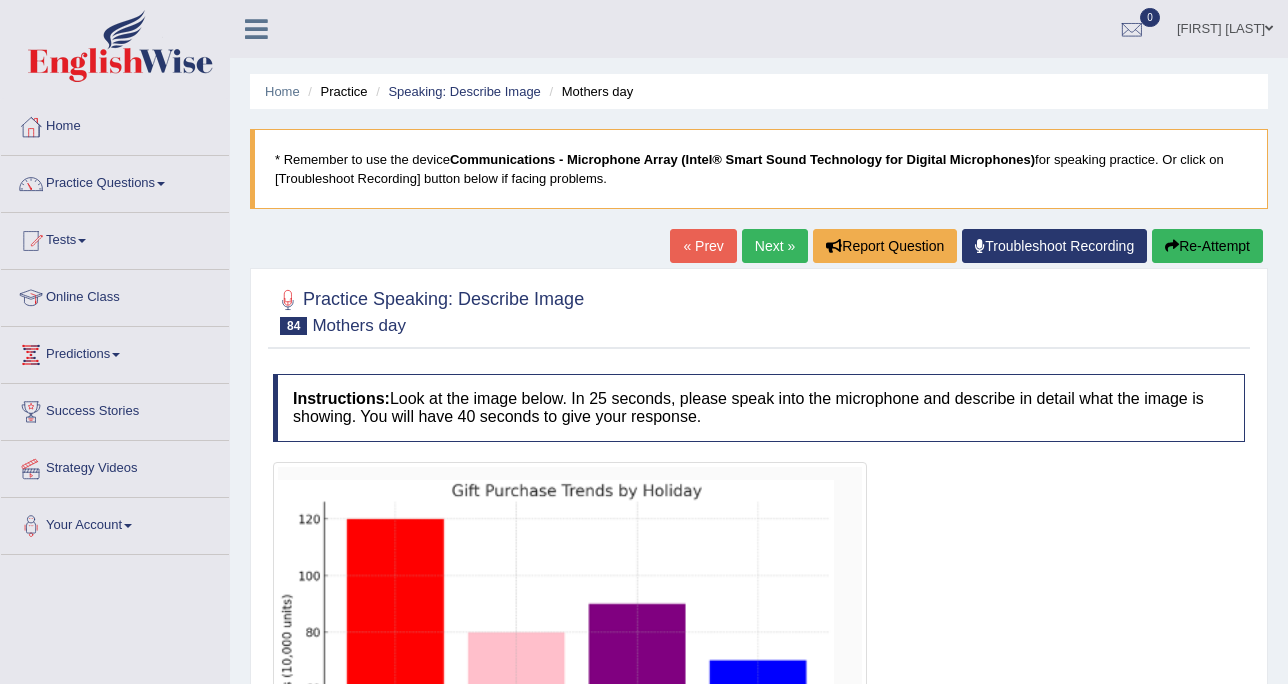 scroll, scrollTop: 0, scrollLeft: 0, axis: both 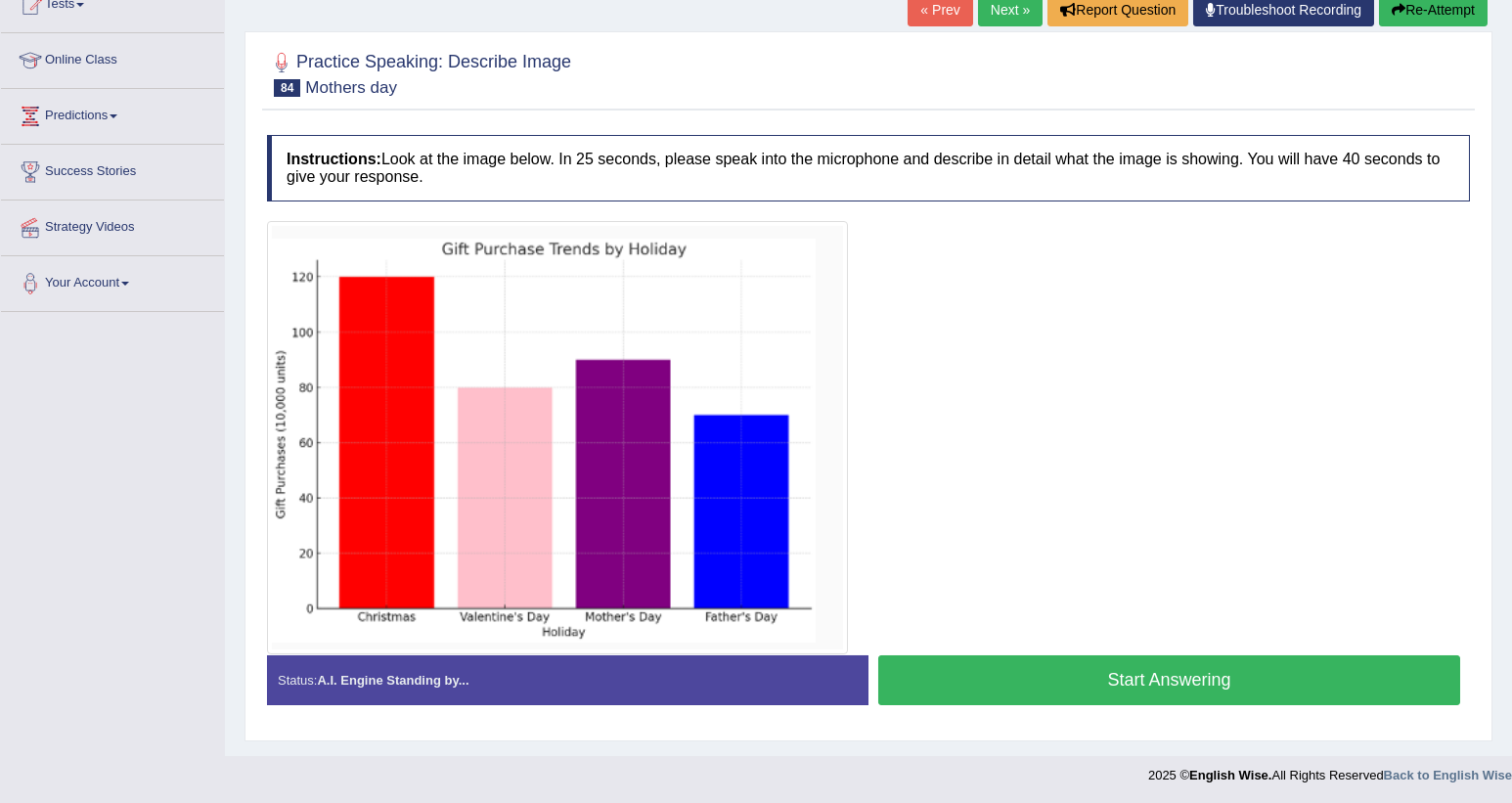 drag, startPoint x: 956, startPoint y: 131, endPoint x: 785, endPoint y: 402, distance: 320.4403 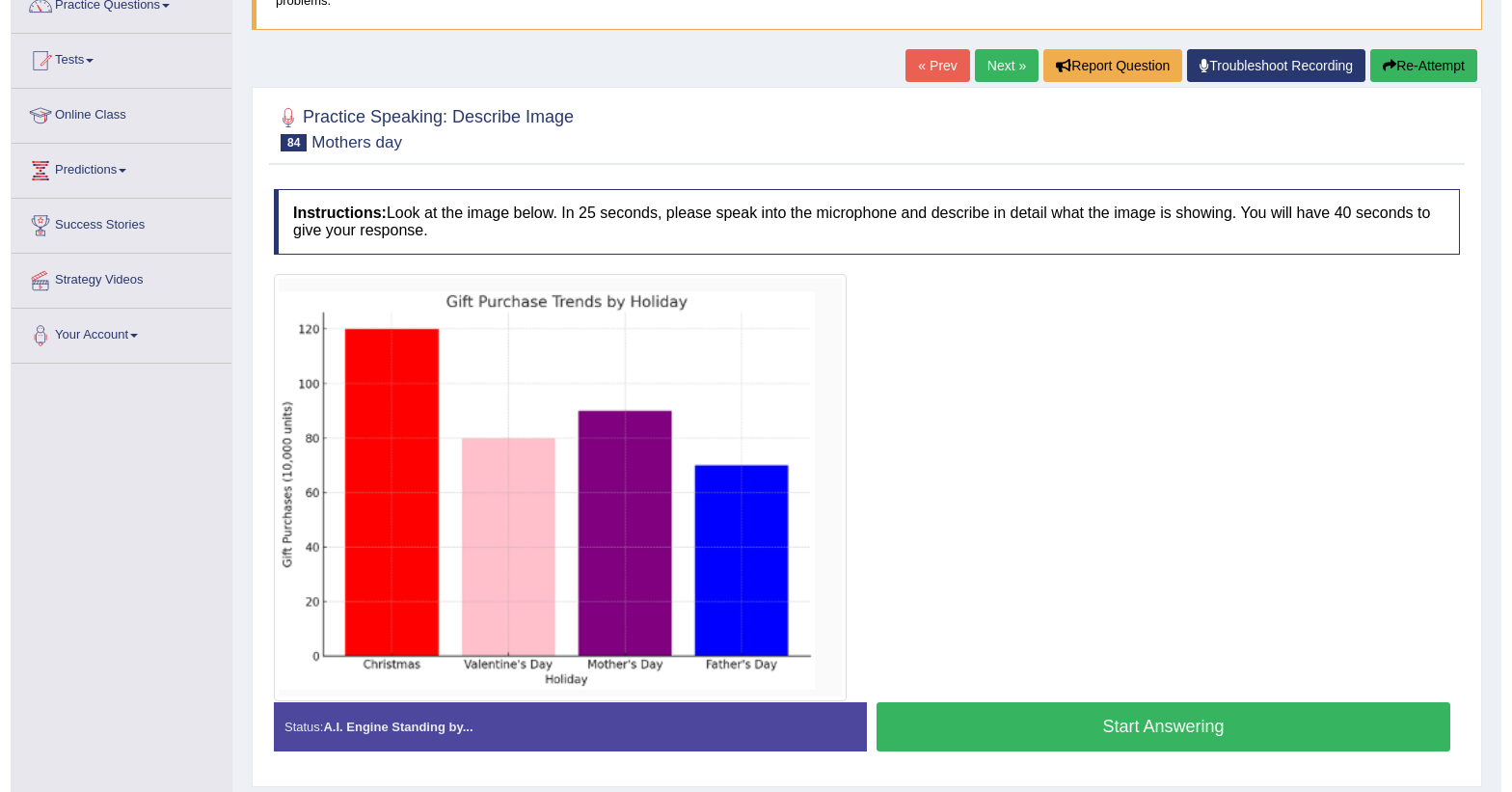 scroll, scrollTop: 228, scrollLeft: 0, axis: vertical 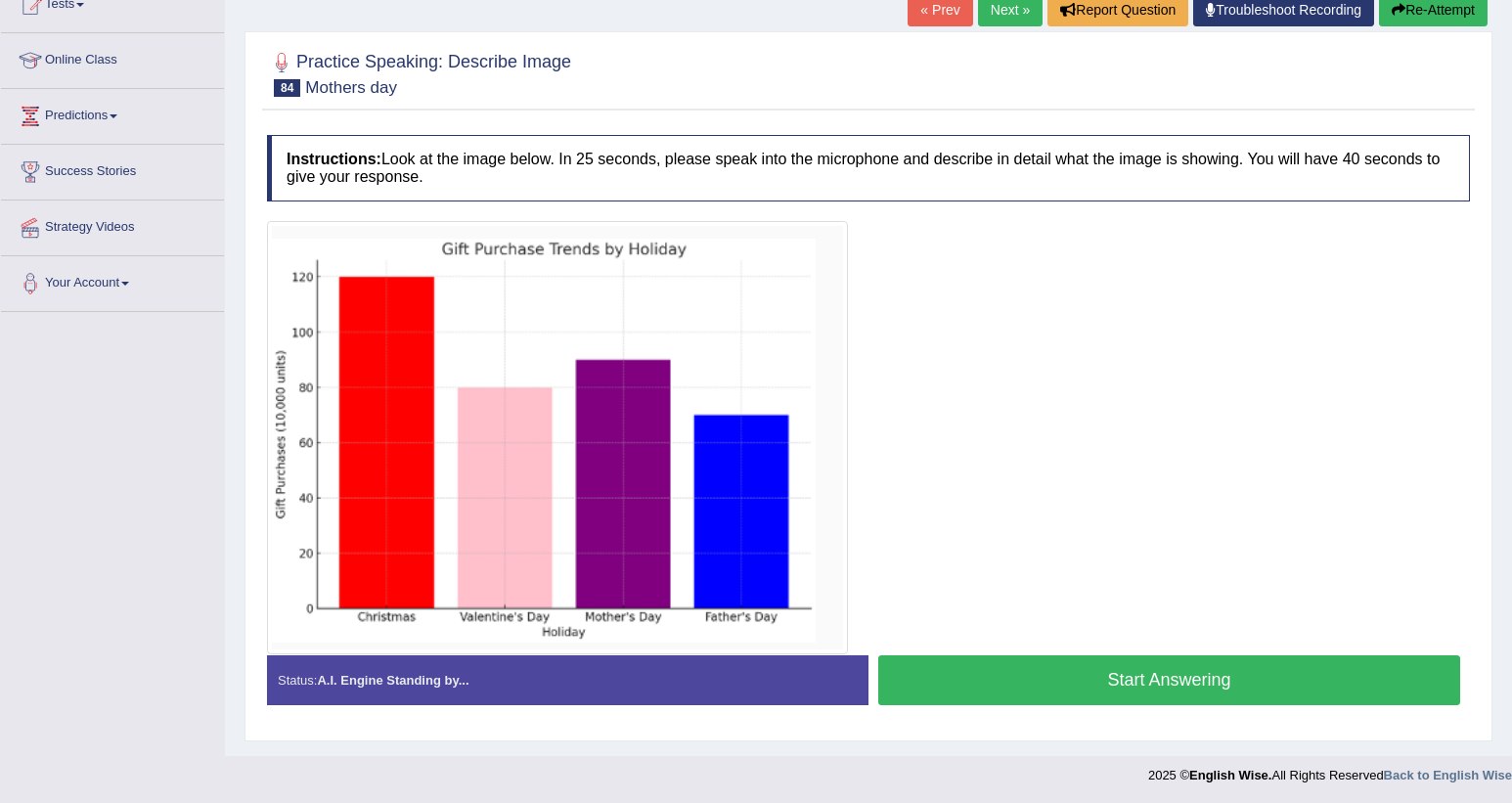 click on "Start Answering" at bounding box center [1169, 680] 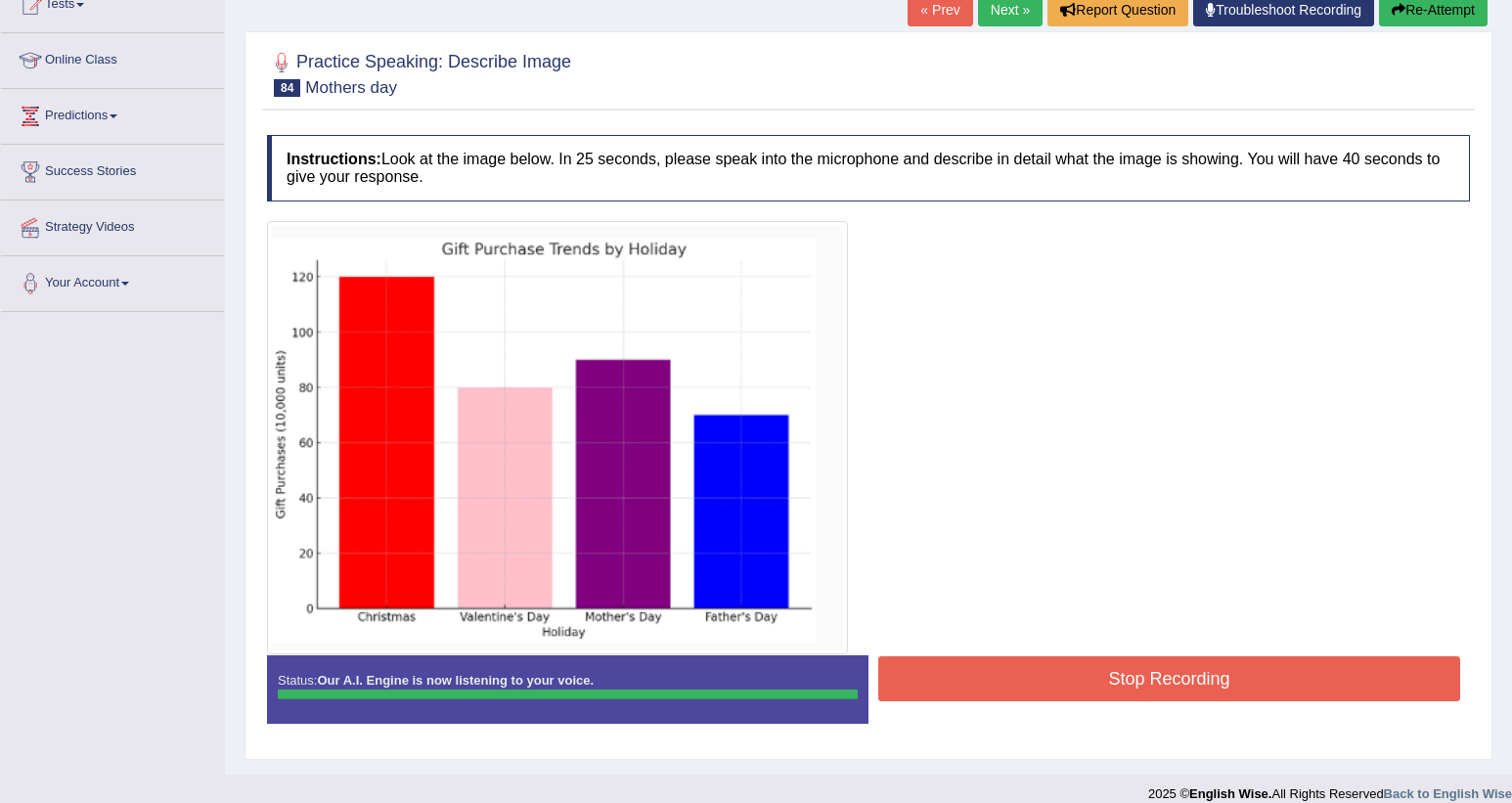 click on "Instructions:  Look at the image below. In 25 seconds, please speak into the microphone and describe in detail what the image is showing. You will have 40 seconds to give your response.
Created with Highcharts 7.1.2 Too low Too high Time Pitch meter: 0 10 20 30 40 Created with Highcharts 7.1.2 Great Too slow Too fast Time Speech pace meter: 0 10 20 30 40 Spoken Keywords: Voice Analysis: Your Response: Sample Answer: , Status:  Our A.I. Engine is now listening to your voice. Start Answering Stop Recording" at bounding box center [868, 436] 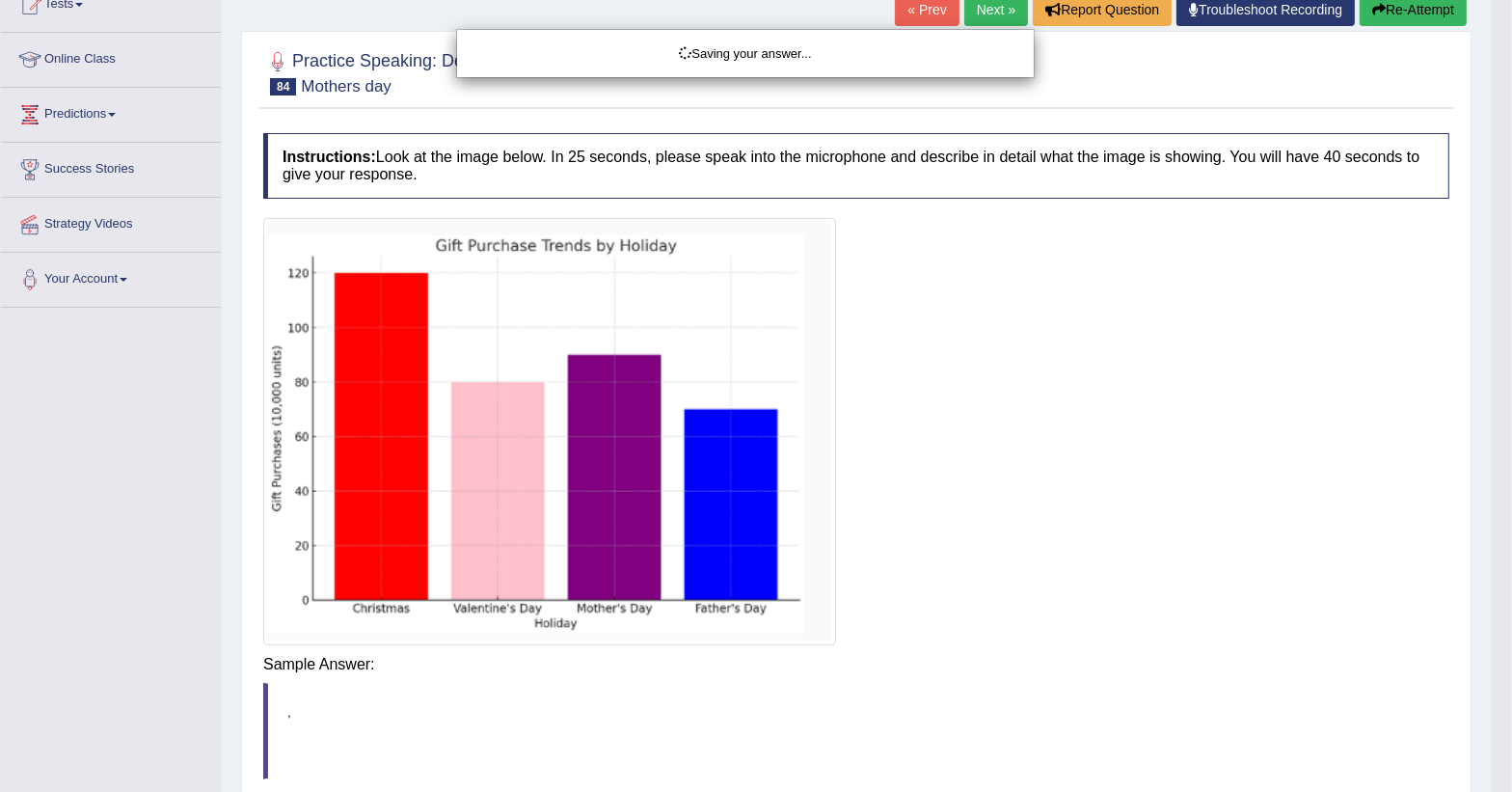 click on "Saving your answer..." at bounding box center (756, 396) 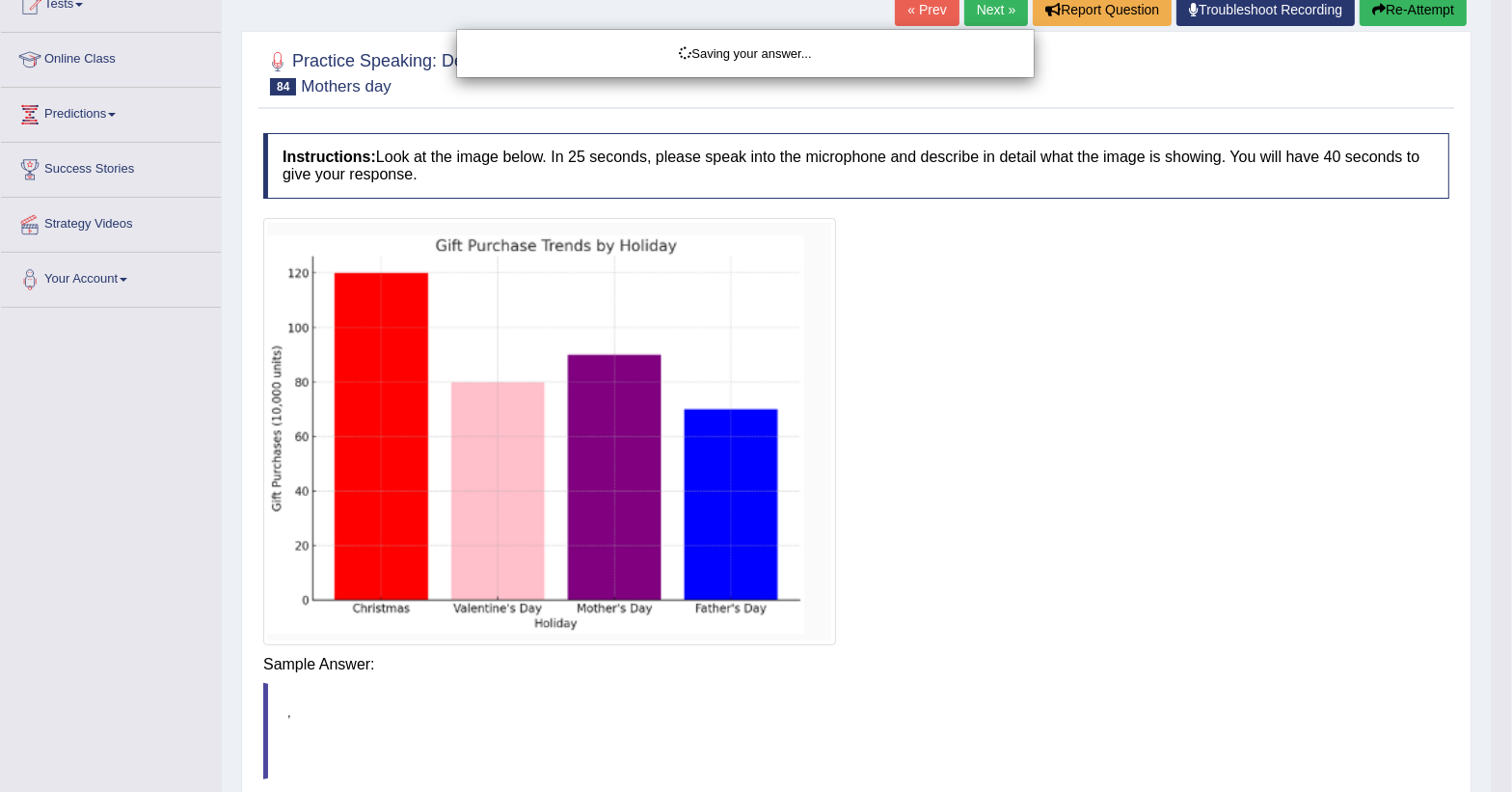 click on "Saving your answer..." at bounding box center [756, 396] 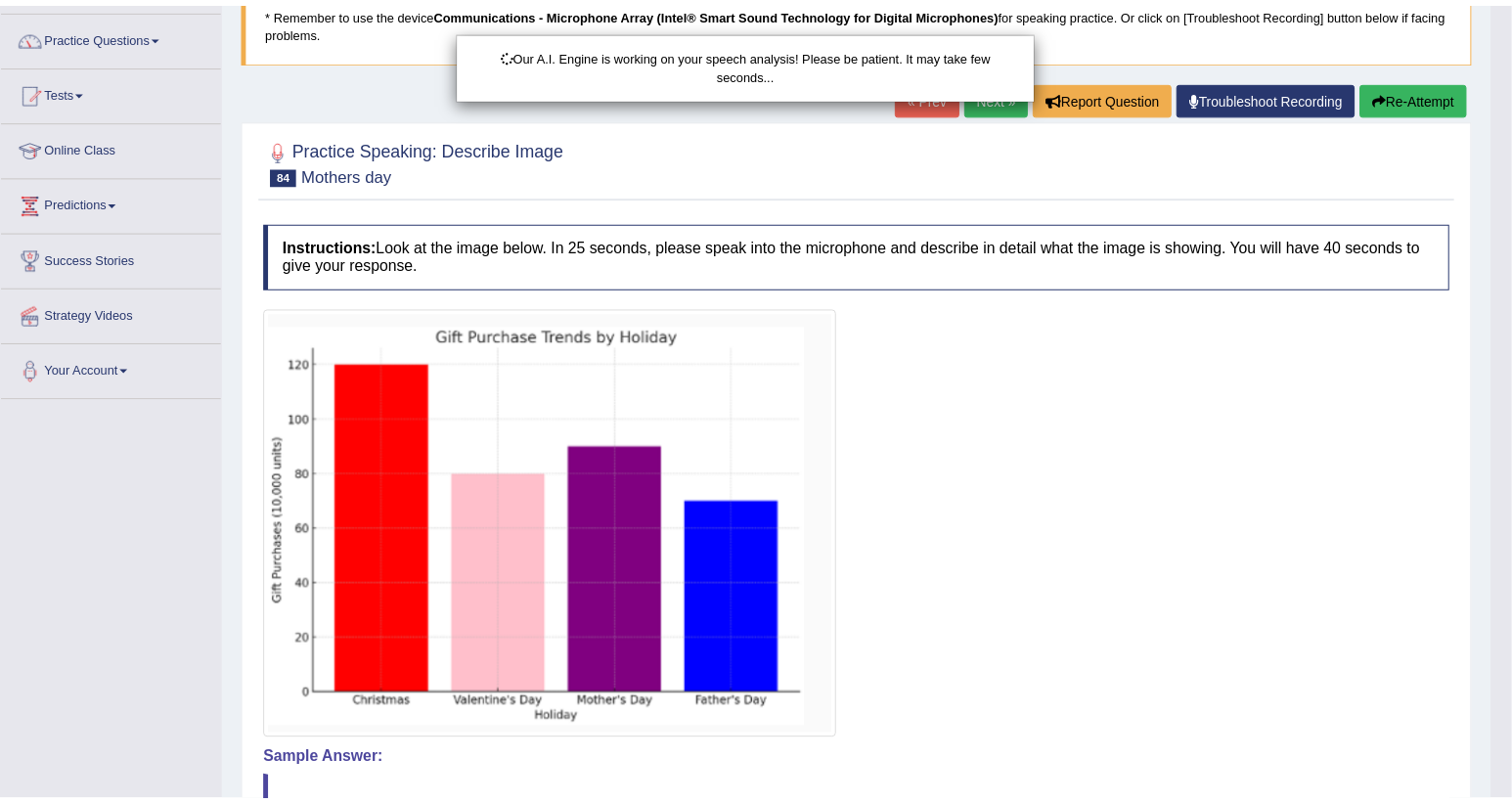 scroll, scrollTop: 85, scrollLeft: 0, axis: vertical 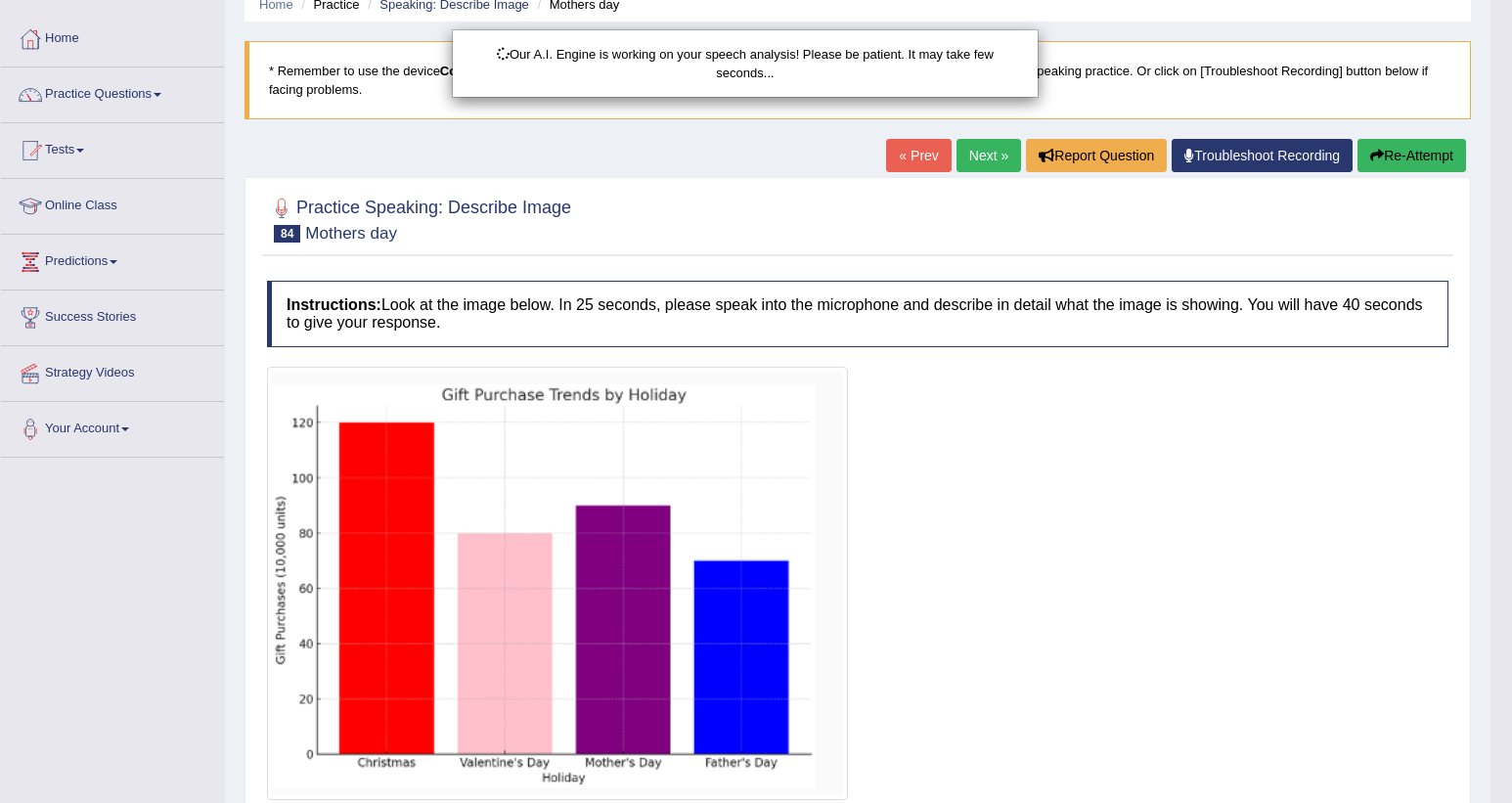 click on "Our A.I. Engine is working on your speech analysis! Please be patient. It may take few seconds..." at bounding box center (756, 401) 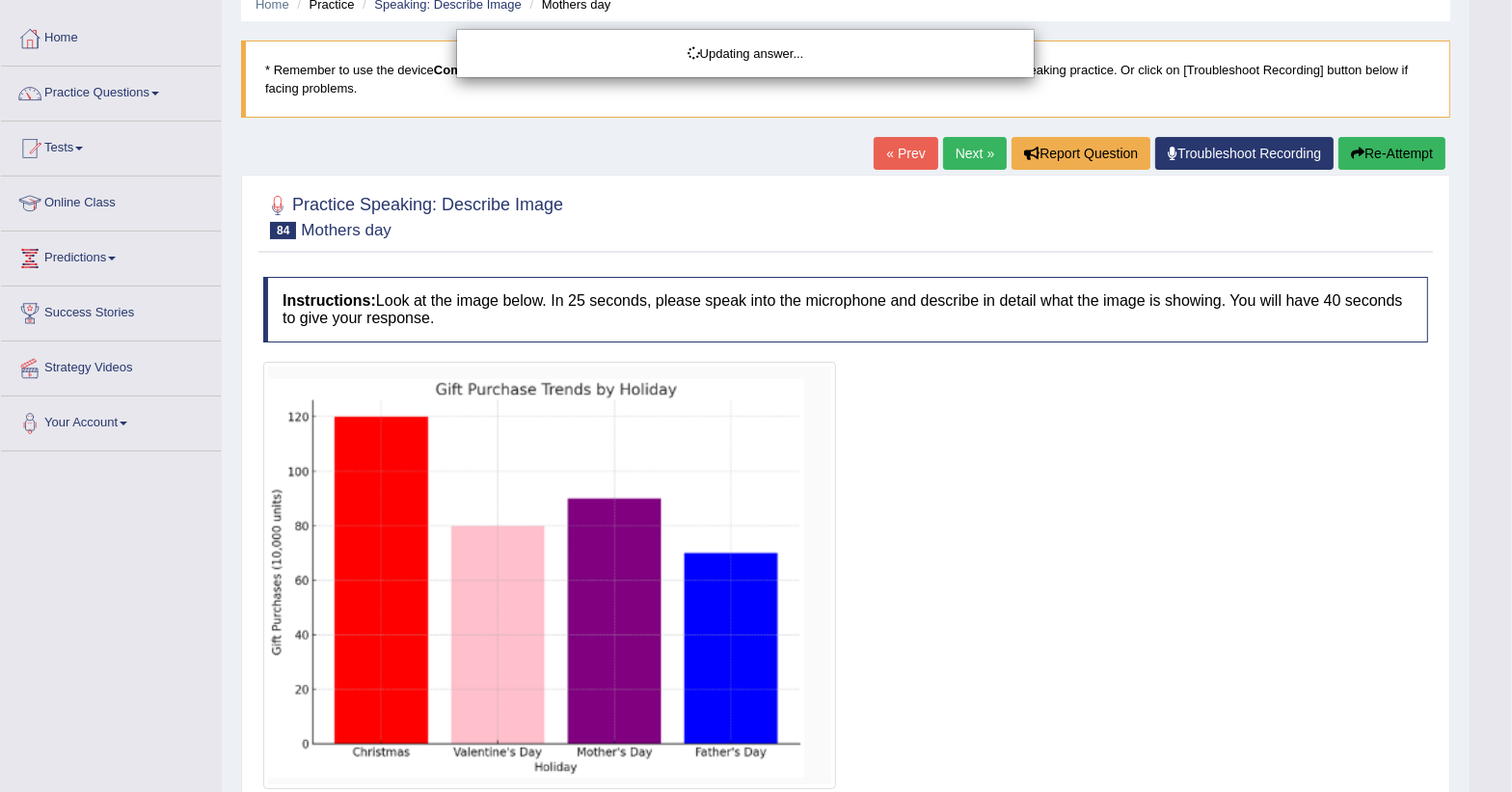 click on "Updating answer..." at bounding box center (756, 396) 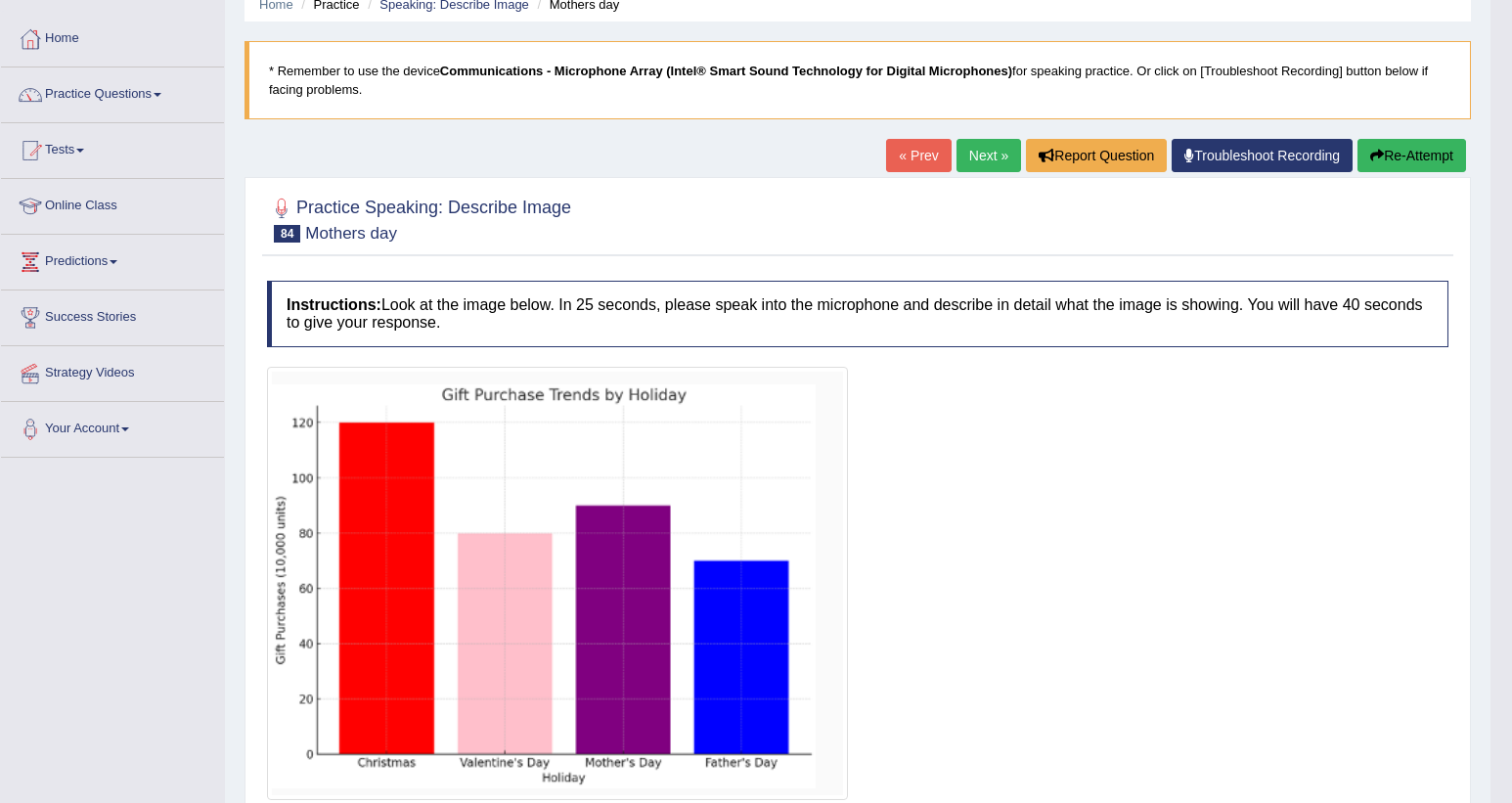click on "Re-Attempt" at bounding box center (1411, 156) 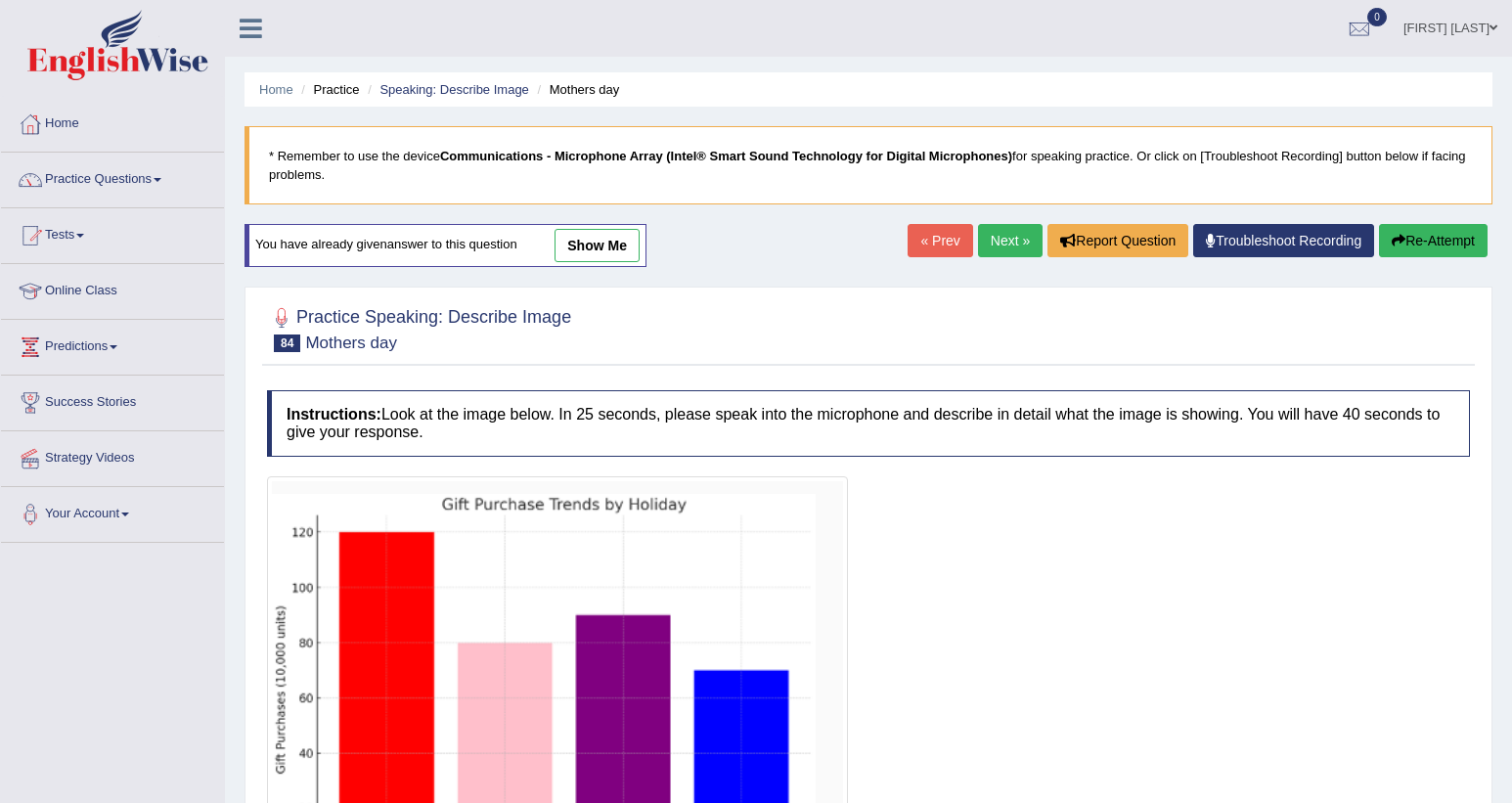 scroll, scrollTop: 255, scrollLeft: 0, axis: vertical 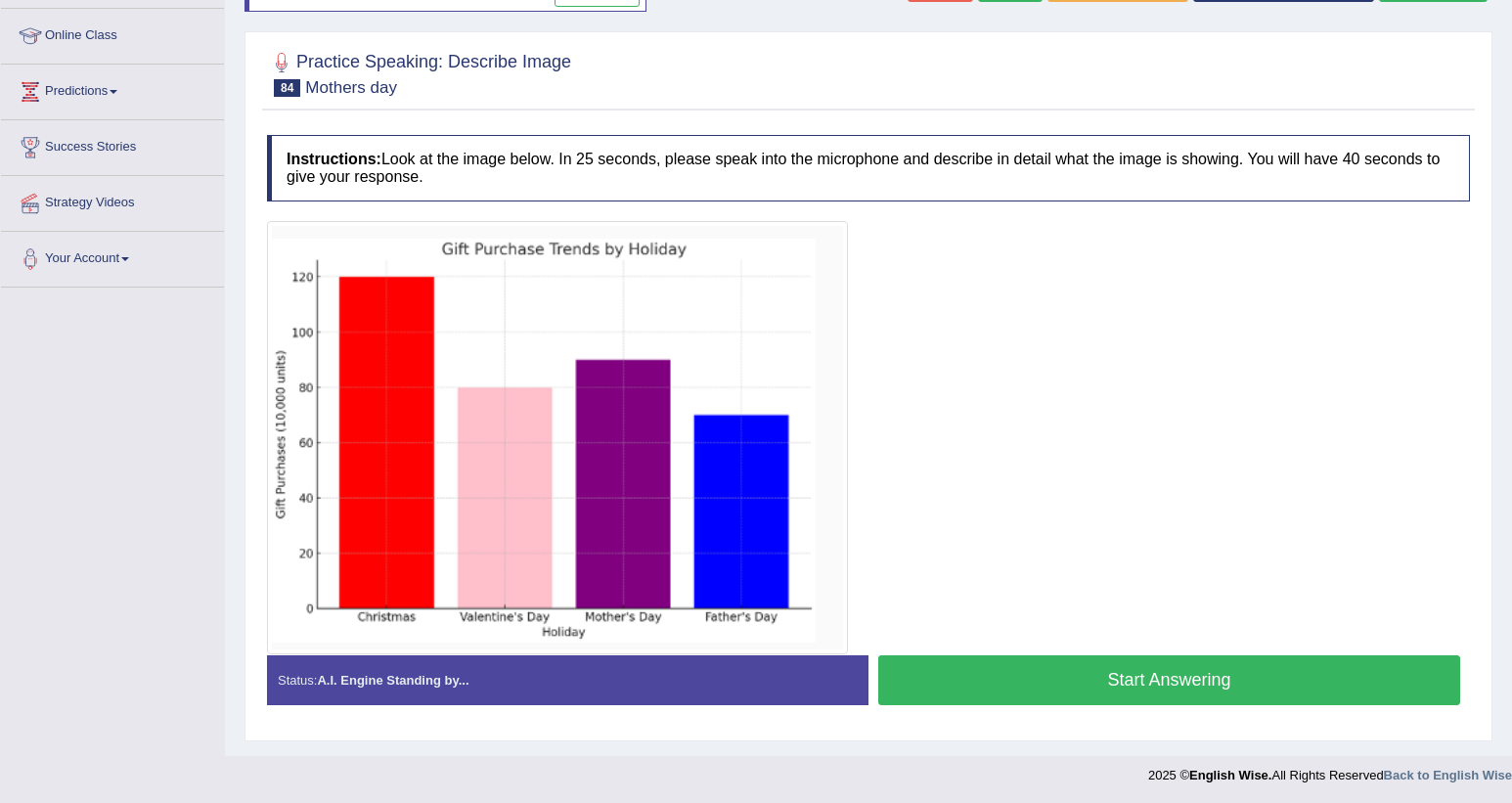click on "Start Answering" at bounding box center [1169, 680] 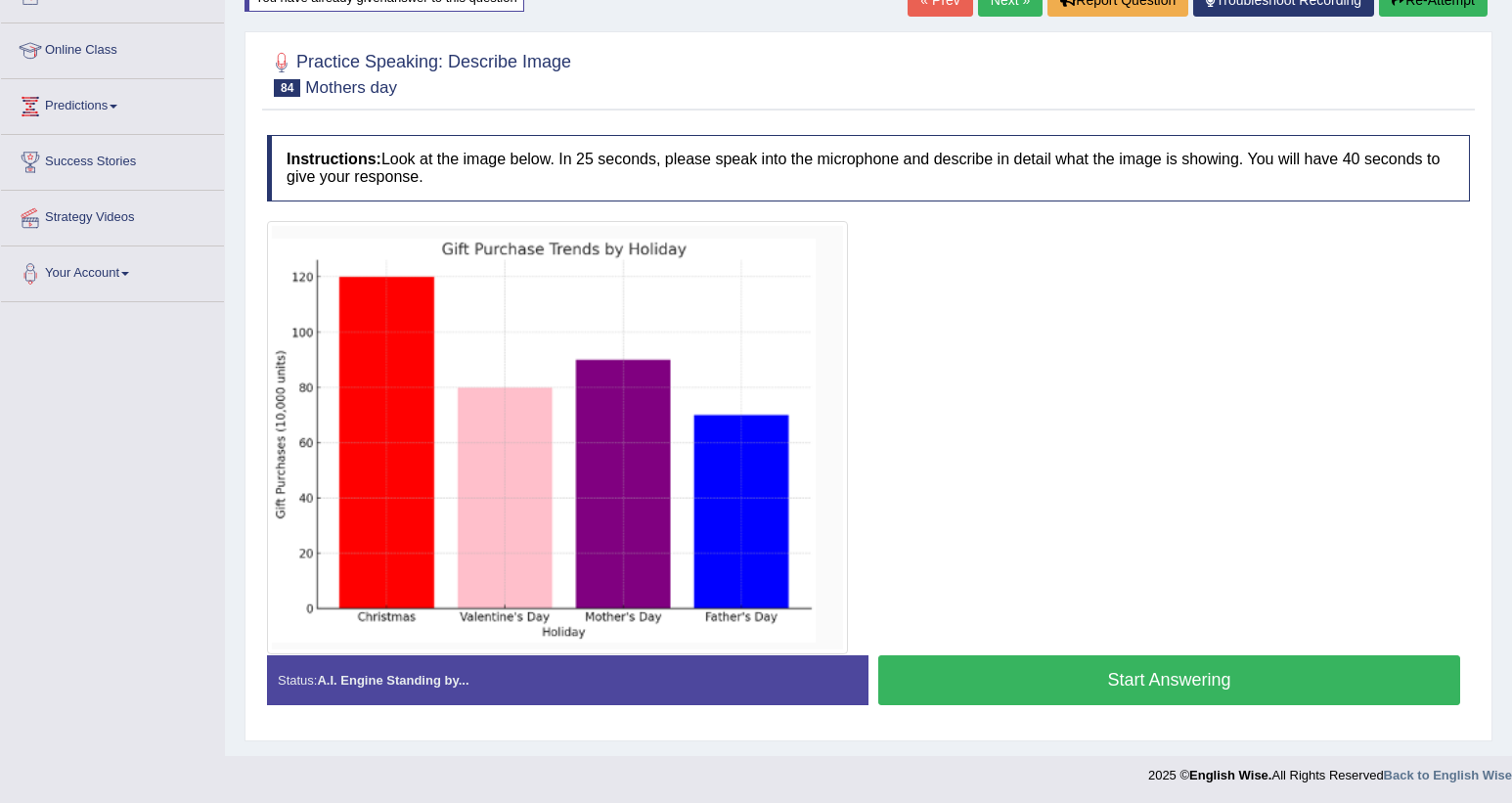 scroll, scrollTop: 255, scrollLeft: 0, axis: vertical 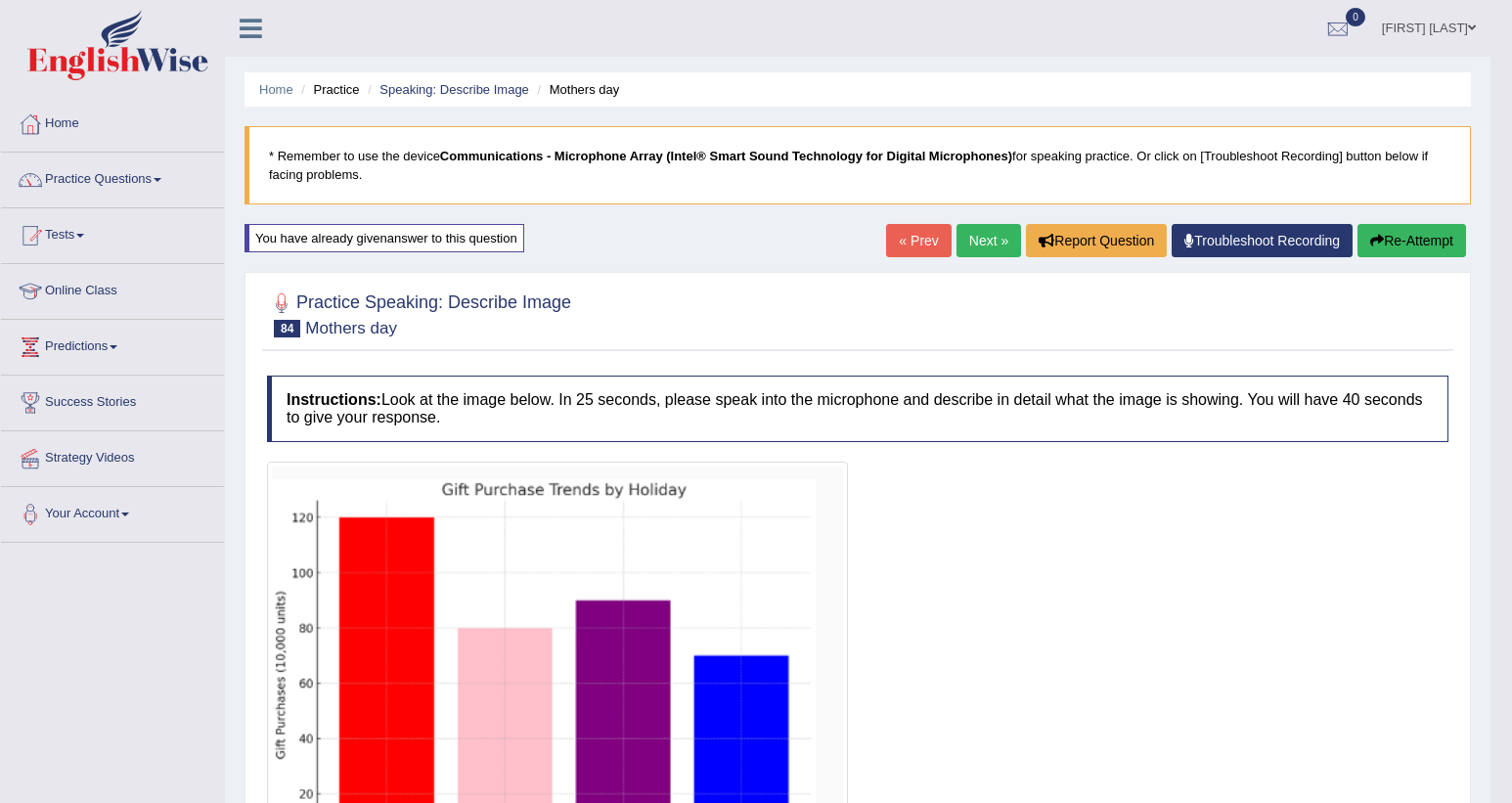 click on "Home
Practice
Speaking: Describe Image
Mothers day
* Remember to use the device  Communications - Microphone Array (Intel® Smart Sound Technology for Digital Microphones)  for speaking practice. Or click on [Troubleshoot Recording] button below if facing problems.
You have already given   answer to this question
« Prev Next »  Report Question  Troubleshoot Recording  Re-Attempt
Practice Speaking: Describe Image
84
Mothers day
Instructions:  Look at the image below. In 25 seconds, please speak into the microphone and describe in detail what the image is showing. You will have 40 seconds to give your response.
Created with Highcharts 7.1.2 Too low Too high Time Pitch meter: 0 5 10 15 20 25 30 35 40 Created with Highcharts 7.1.2 Great Too slow Too fast Time Speech pace meter: 0 5" at bounding box center (858, 705) 